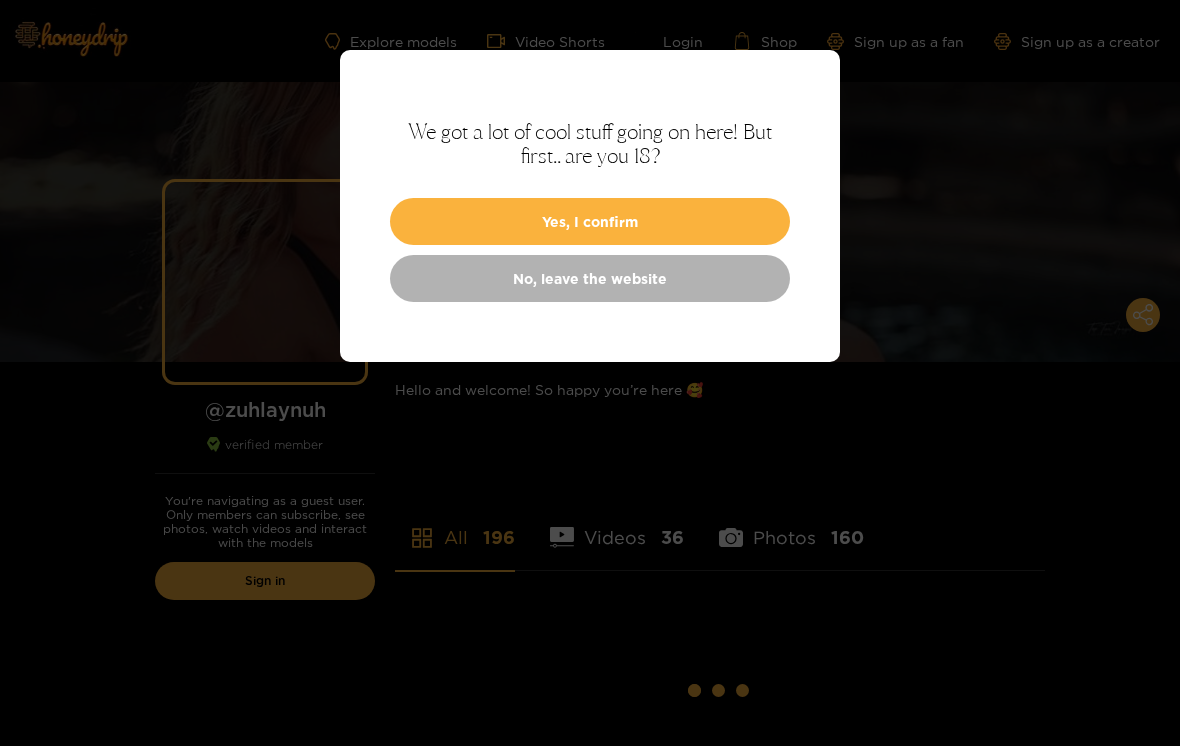 scroll, scrollTop: 0, scrollLeft: 0, axis: both 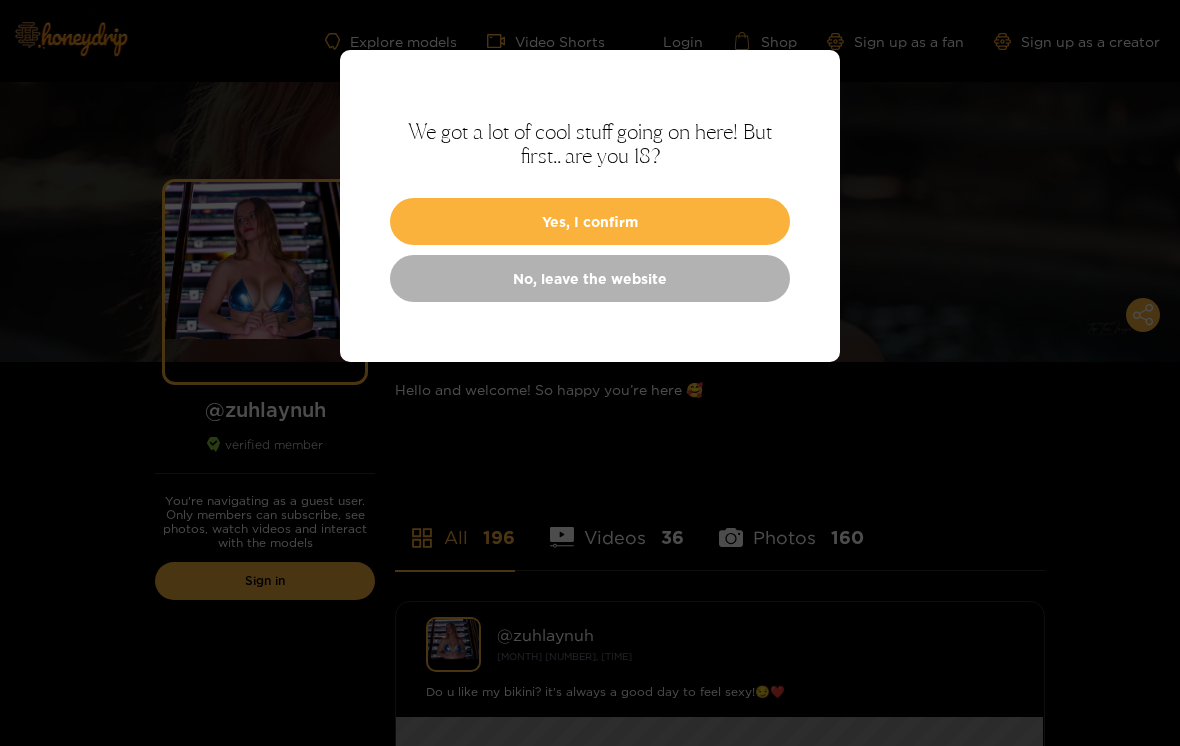 click on "Yes, I confirm" at bounding box center (590, 221) 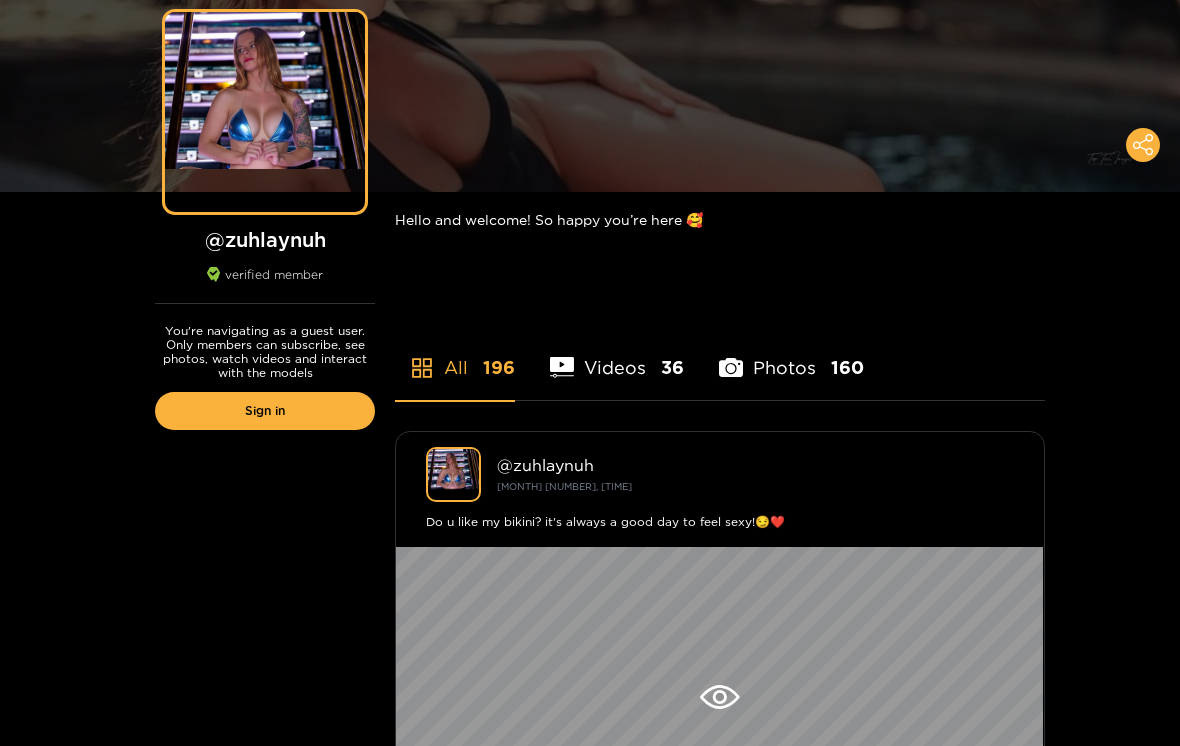 scroll, scrollTop: 170, scrollLeft: 0, axis: vertical 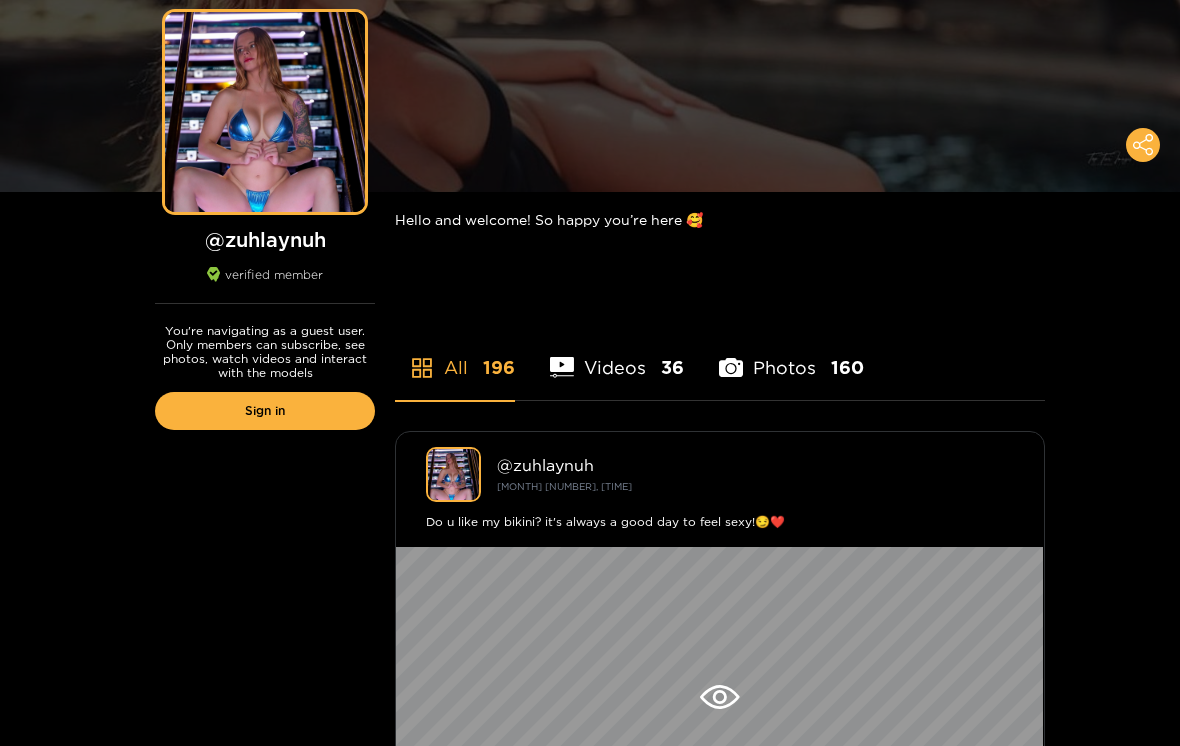 click on "Sign in" at bounding box center (265, 411) 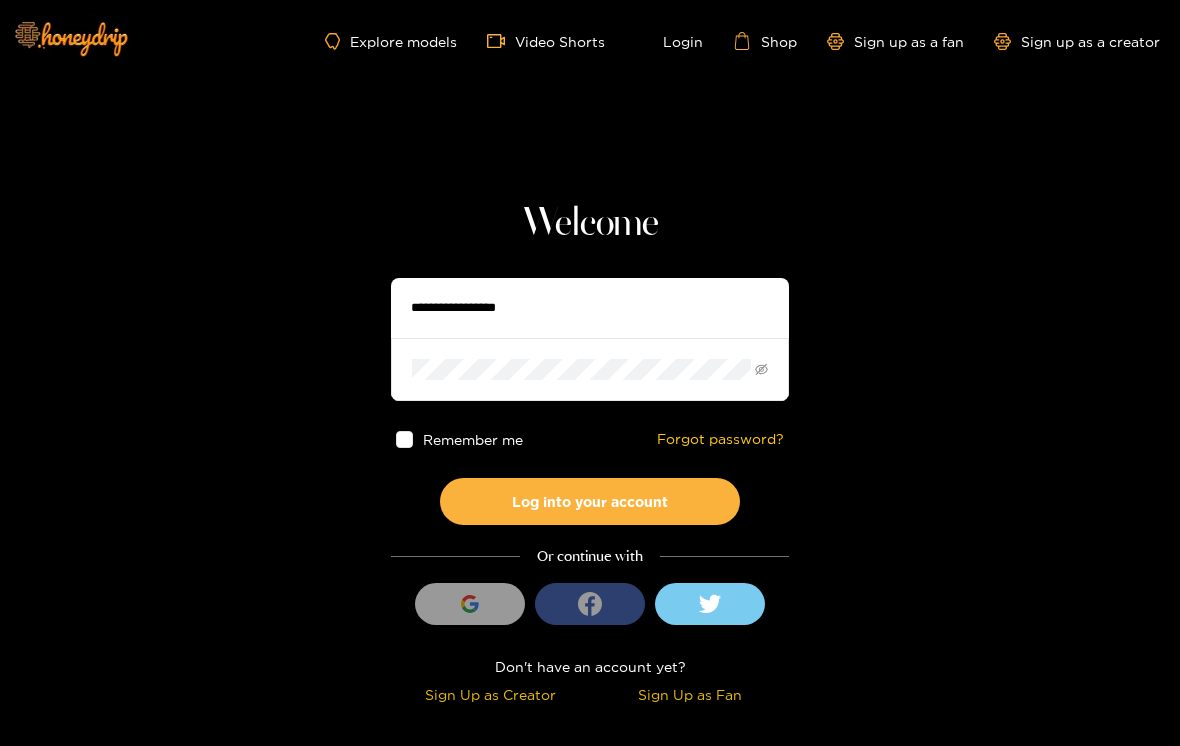 scroll, scrollTop: 0, scrollLeft: 0, axis: both 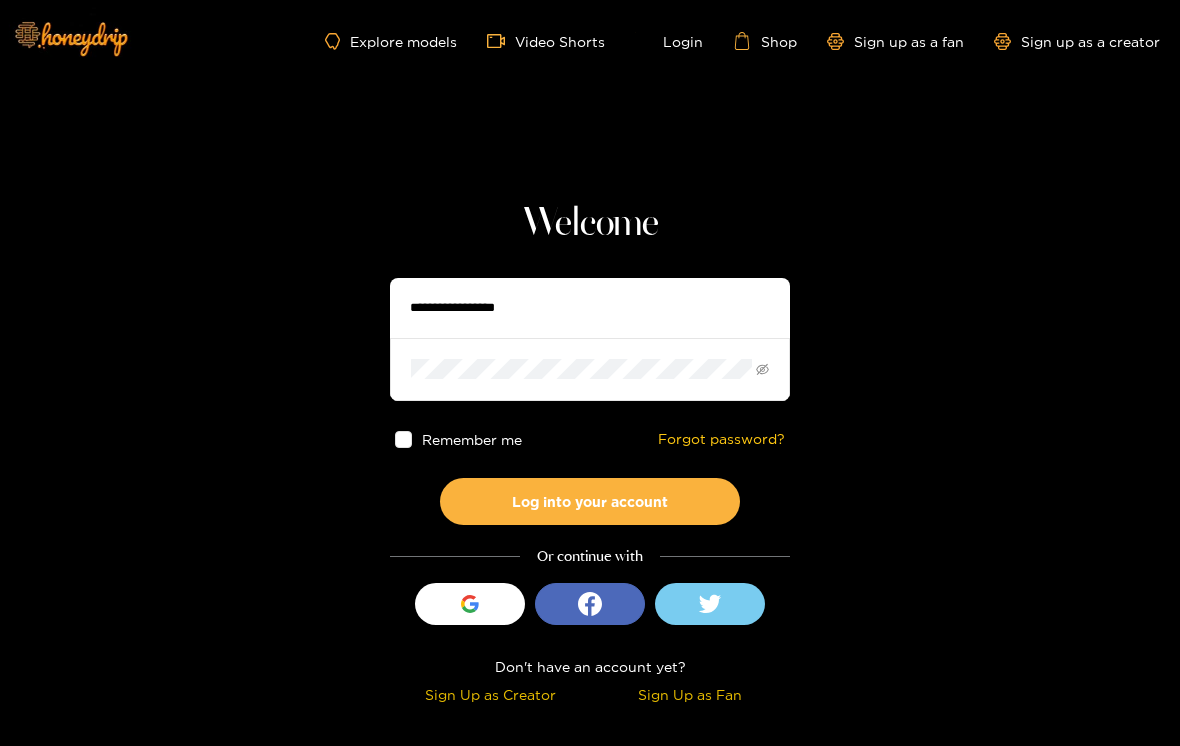 click at bounding box center (470, 604) 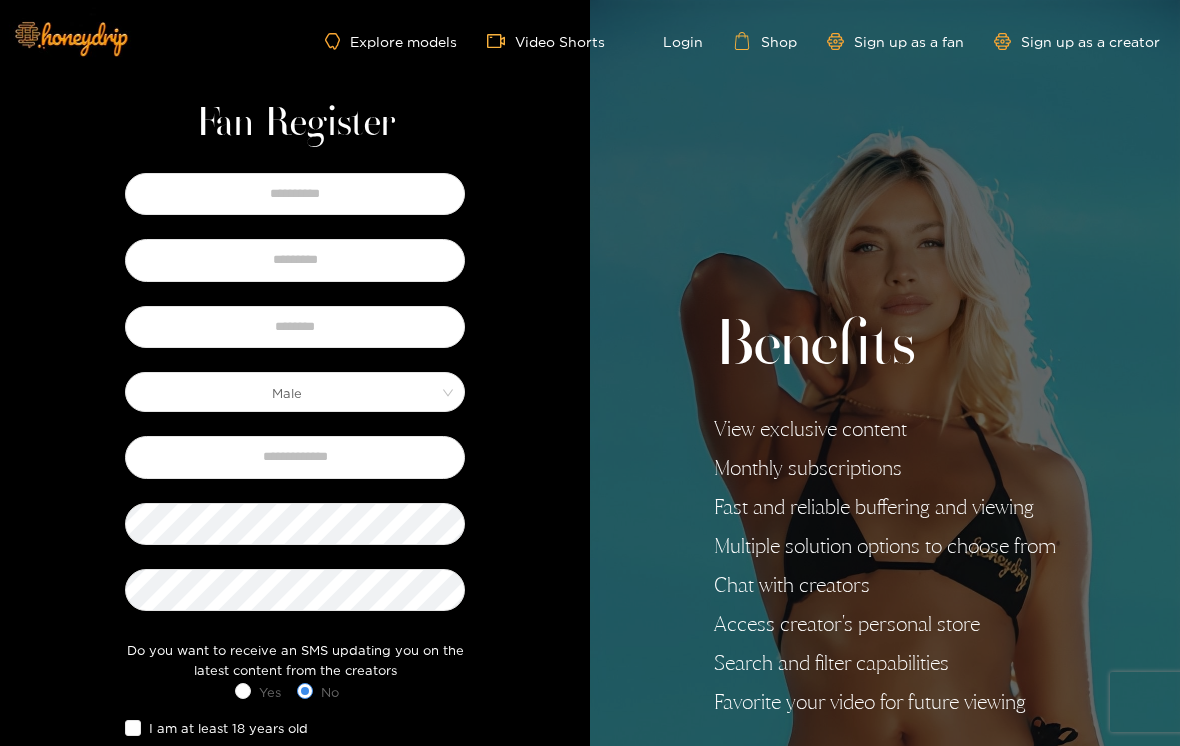 scroll, scrollTop: 0, scrollLeft: 0, axis: both 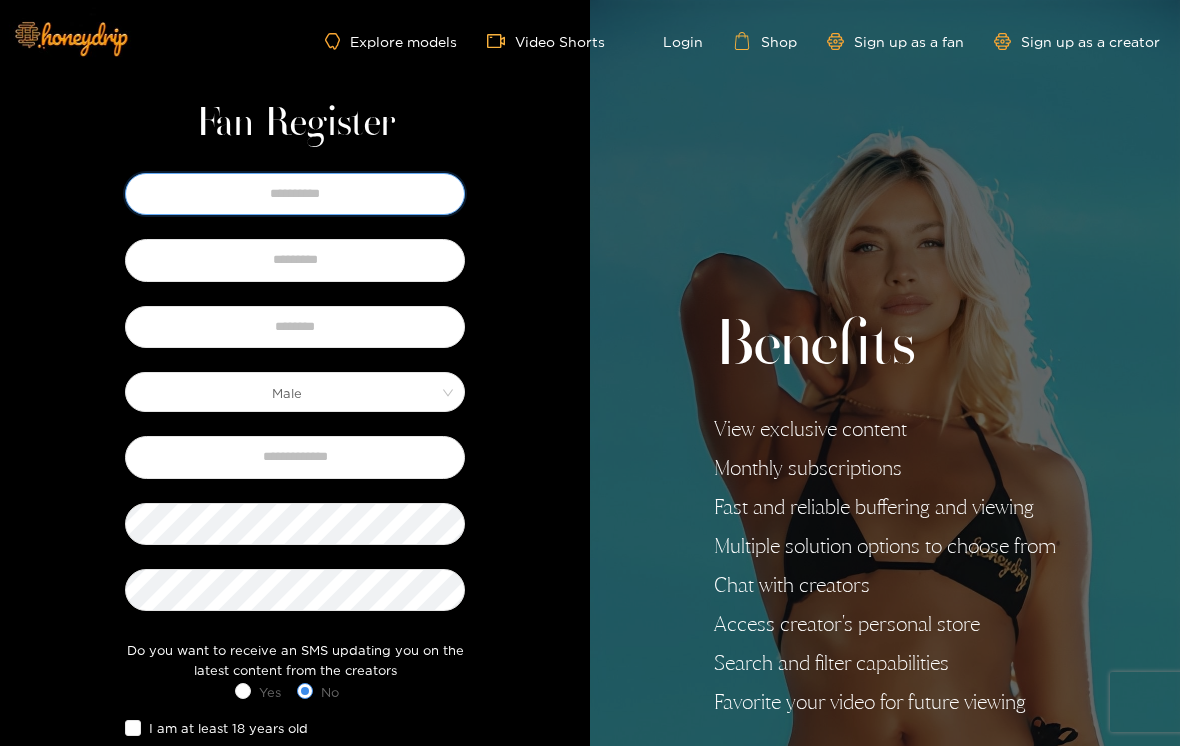 click at bounding box center [295, 194] 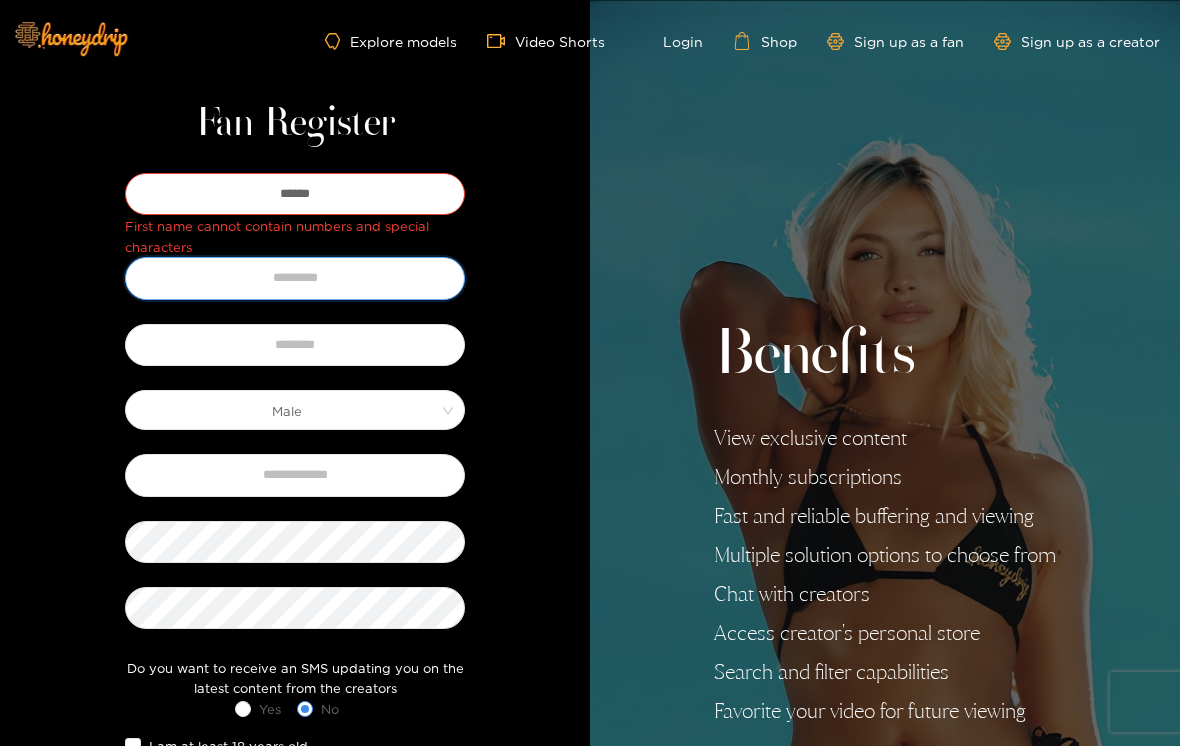 click at bounding box center (295, 278) 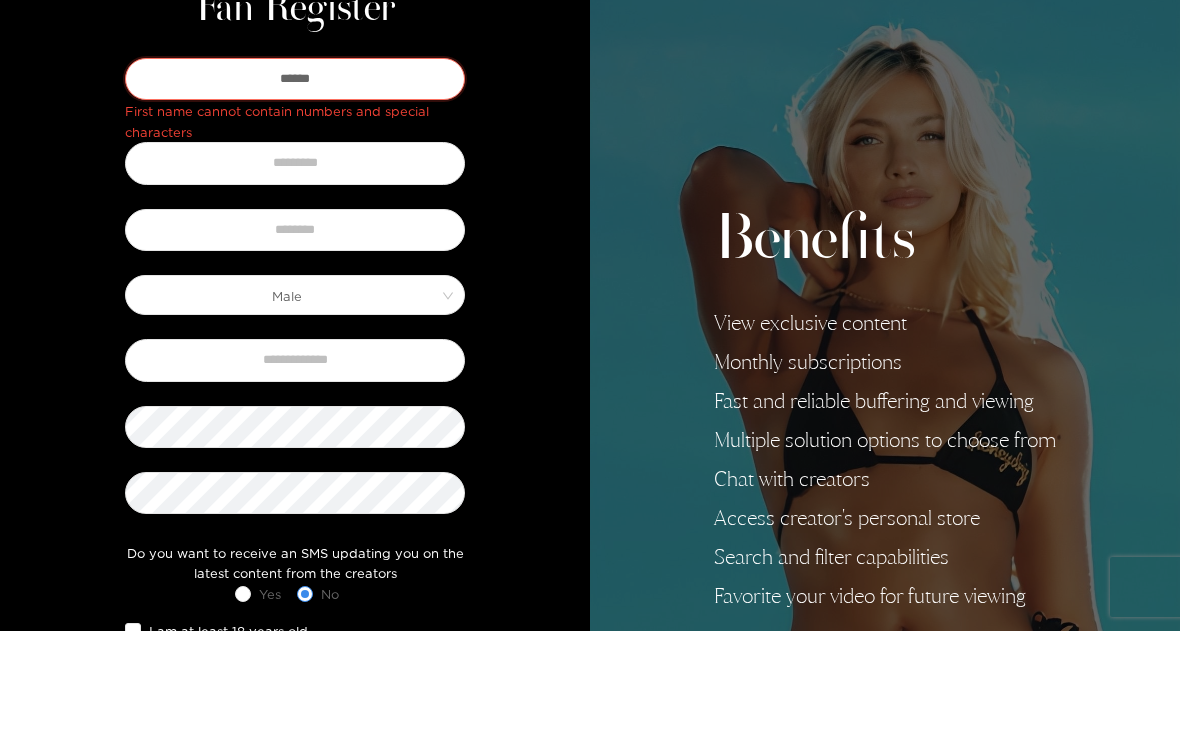 click on "******" at bounding box center [295, 194] 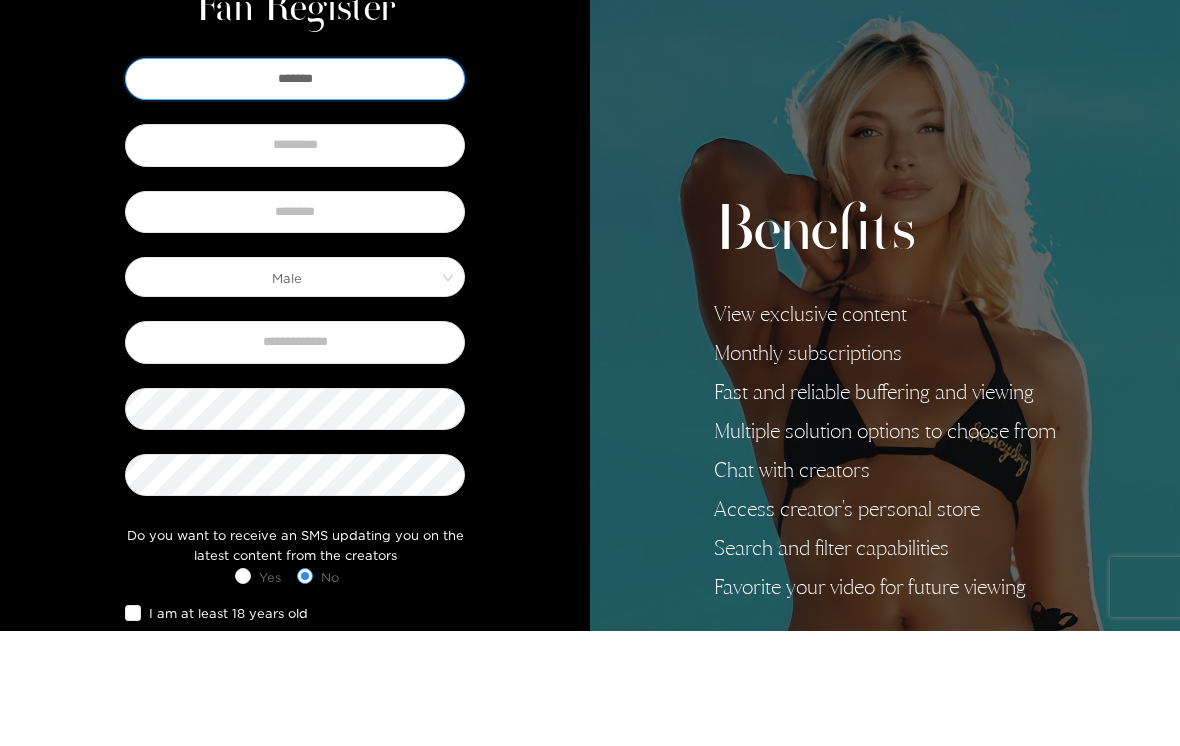 type on "*******" 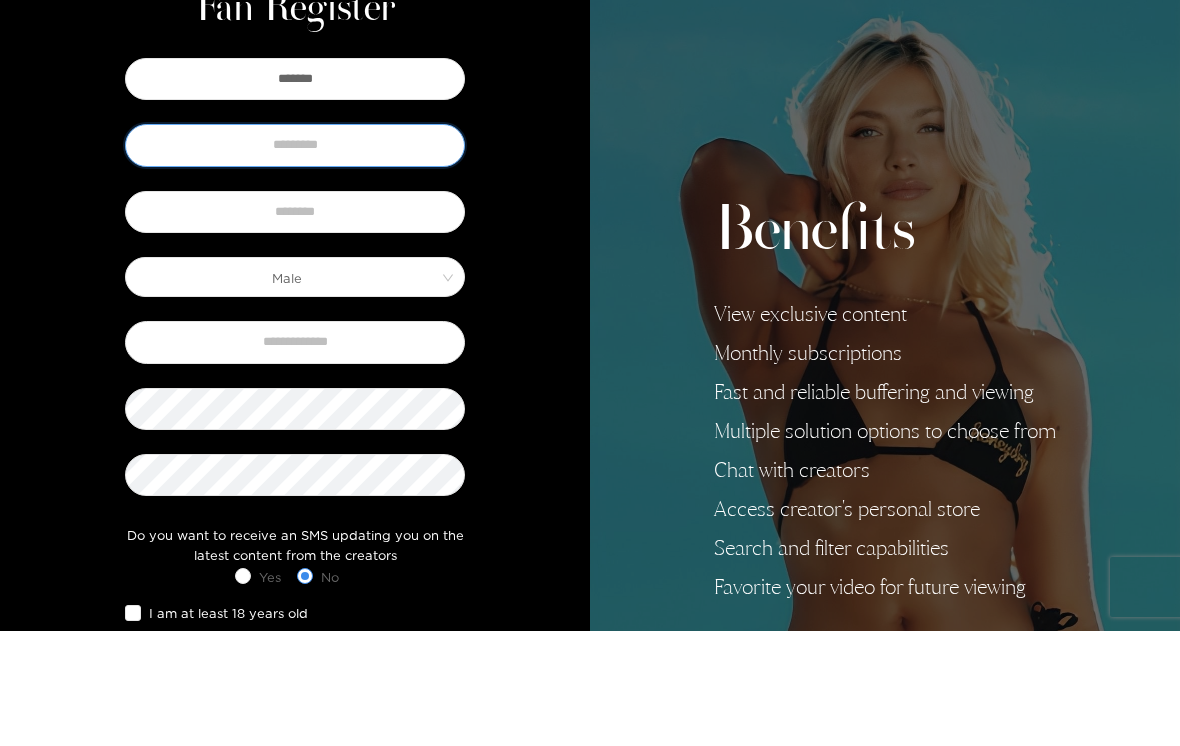 click at bounding box center [295, 260] 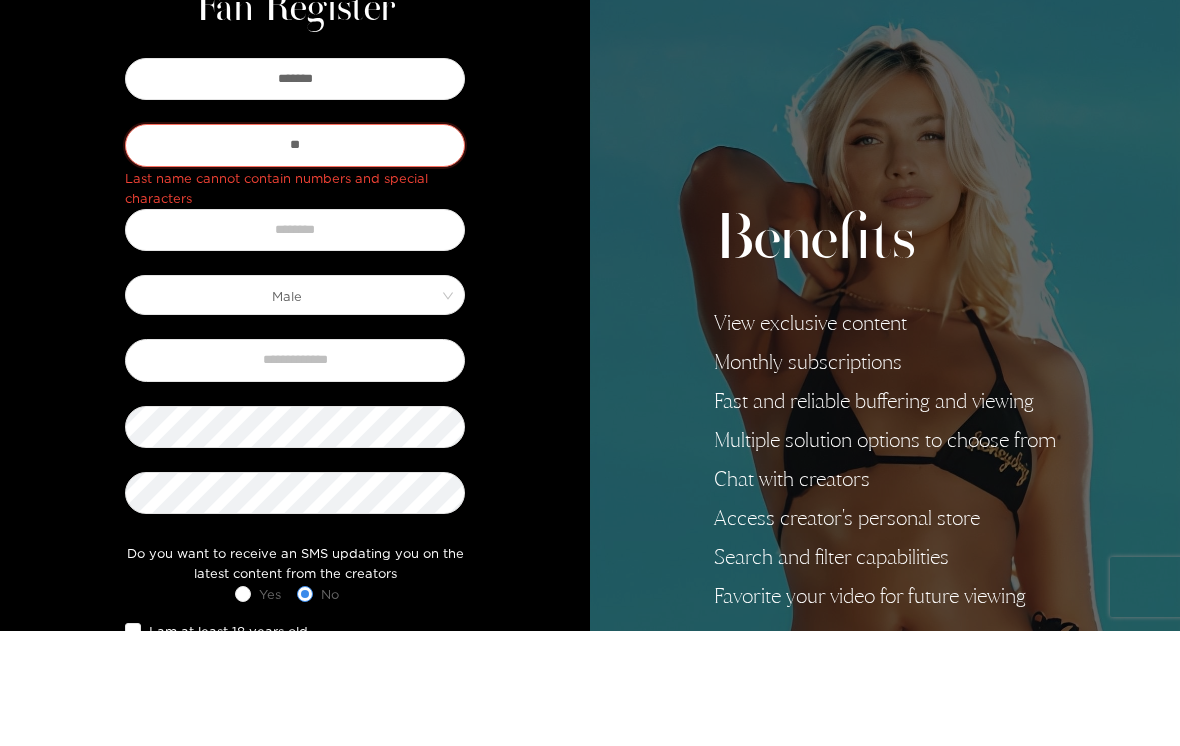 type on "*" 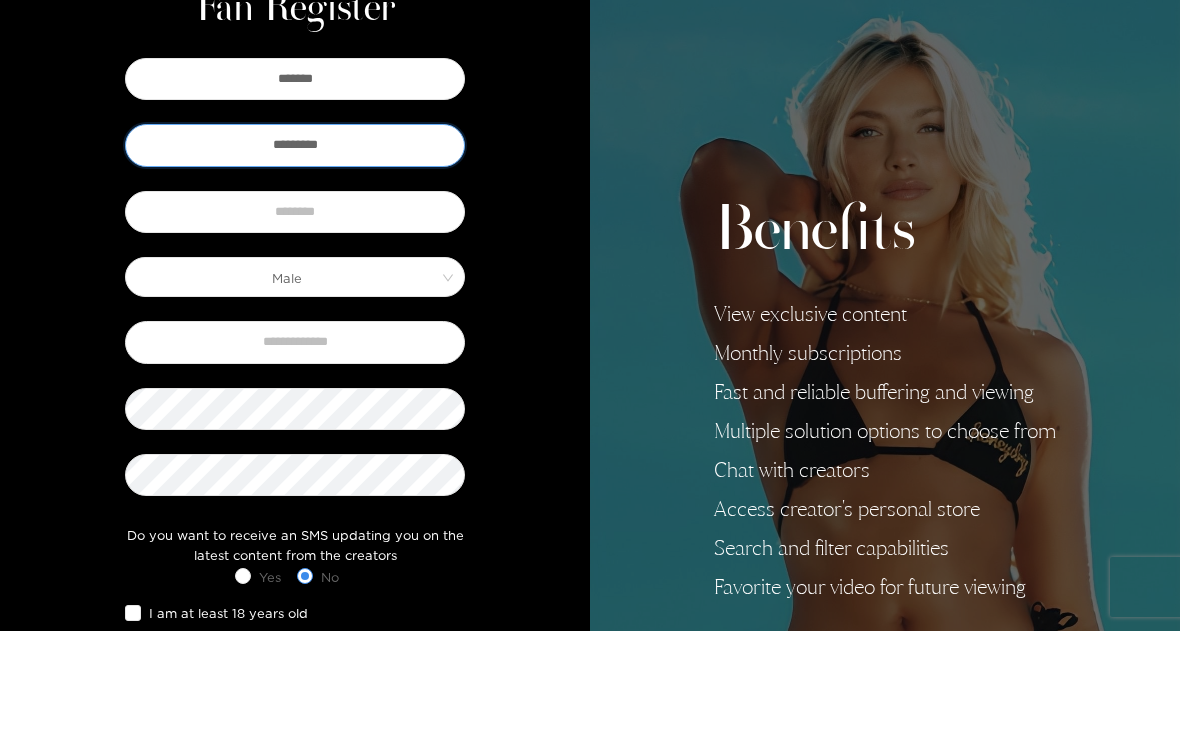 type on "*********" 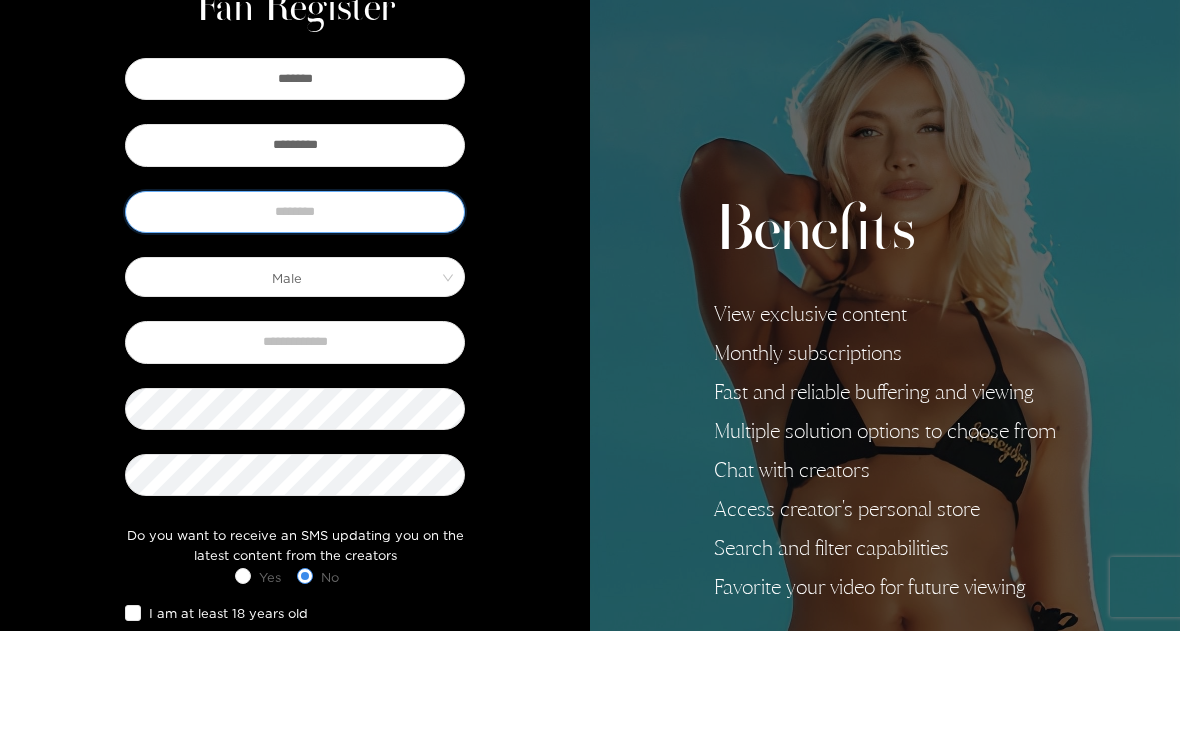 click at bounding box center [295, 327] 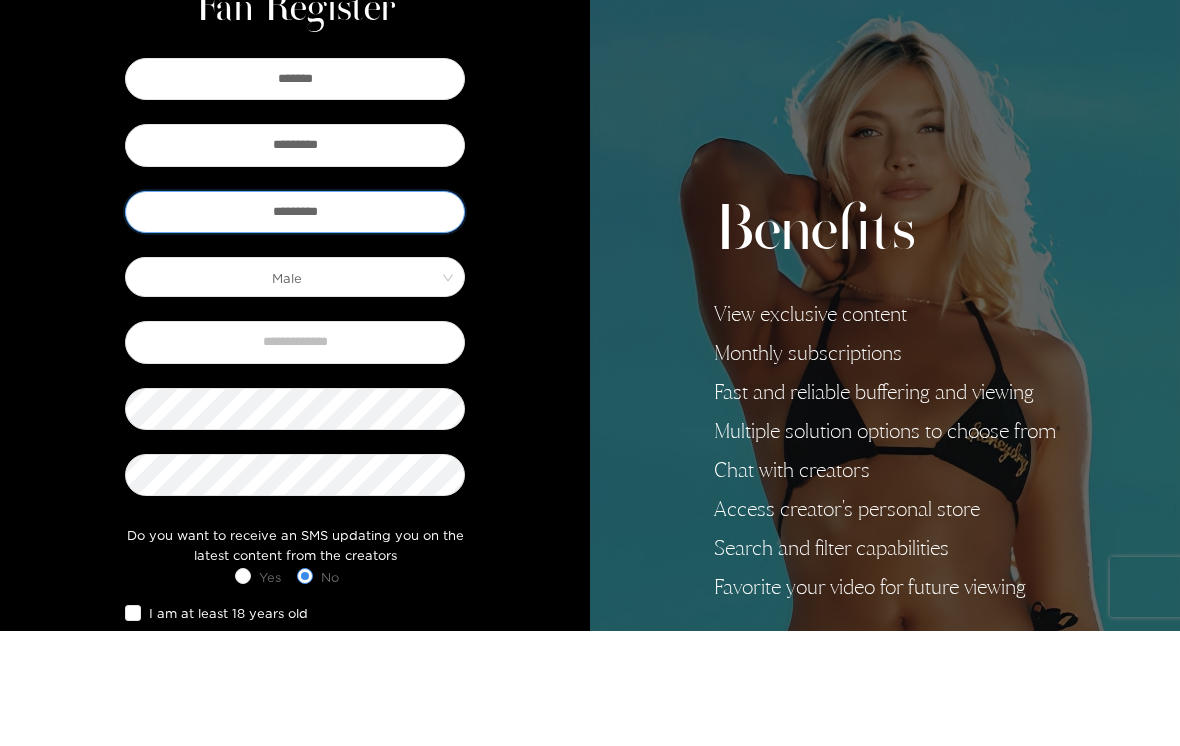 click on "Male" at bounding box center [295, 392] 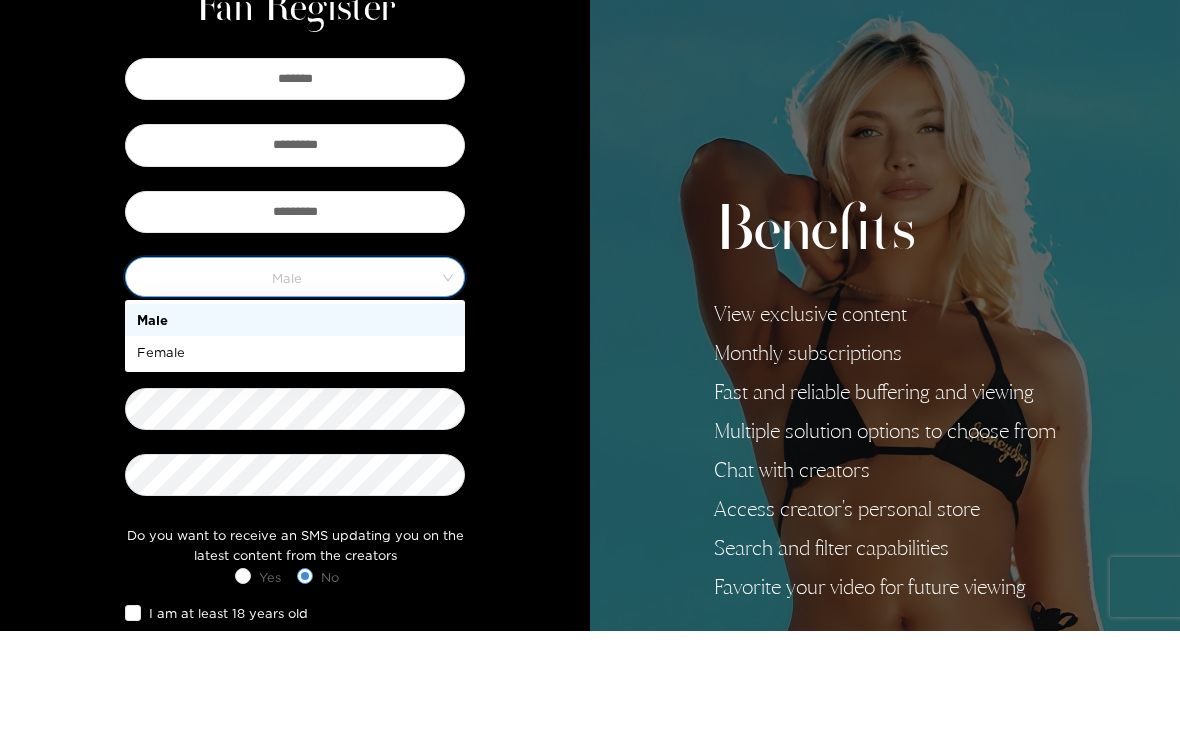 scroll, scrollTop: 115, scrollLeft: 0, axis: vertical 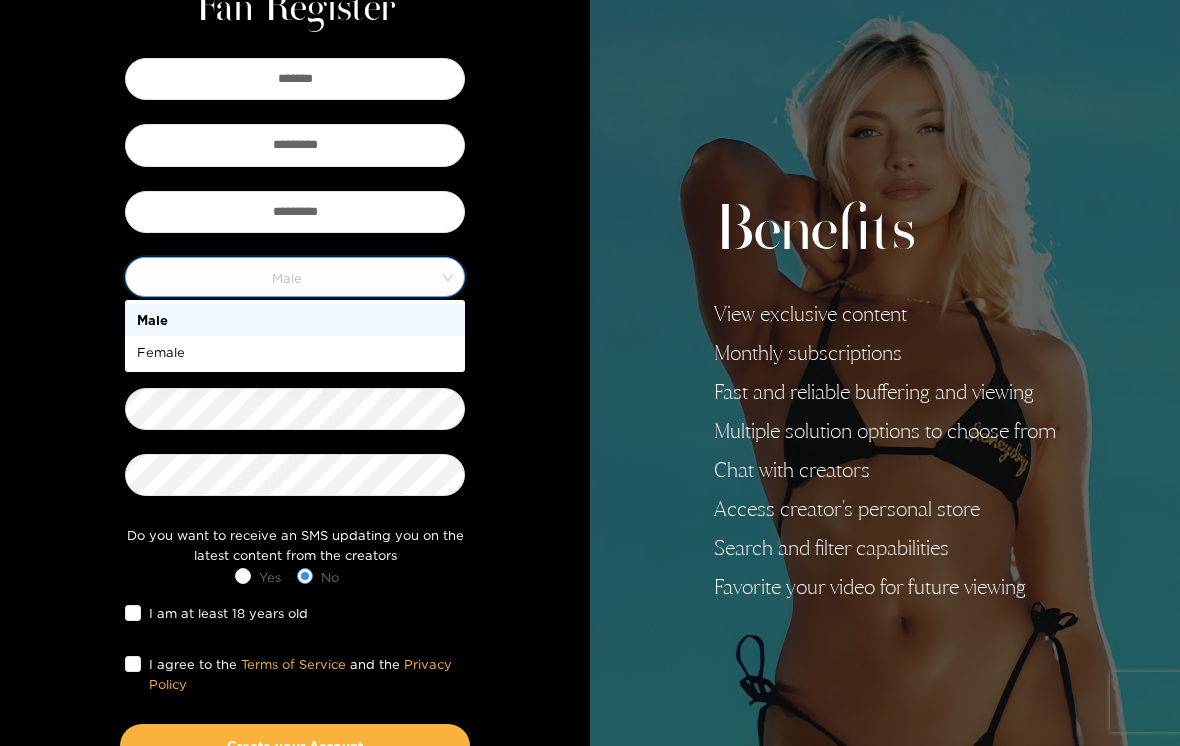 click on "Male" at bounding box center (295, 320) 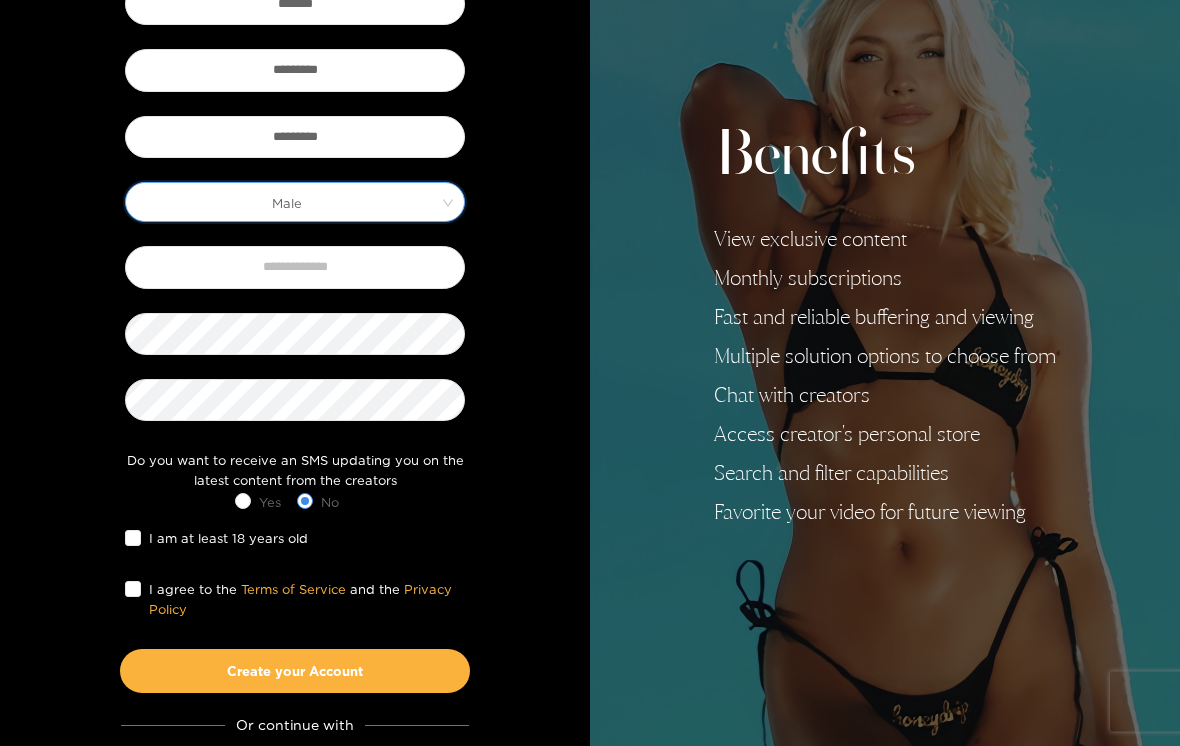 scroll, scrollTop: 190, scrollLeft: 0, axis: vertical 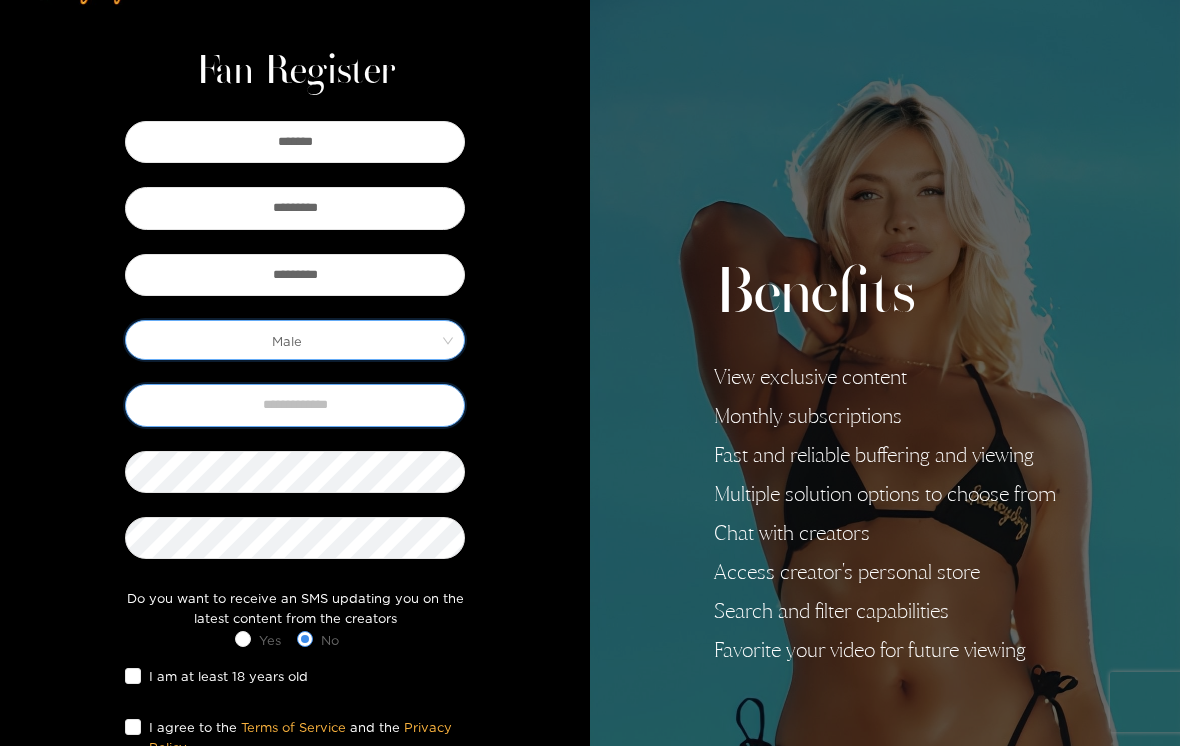 click at bounding box center [295, 405] 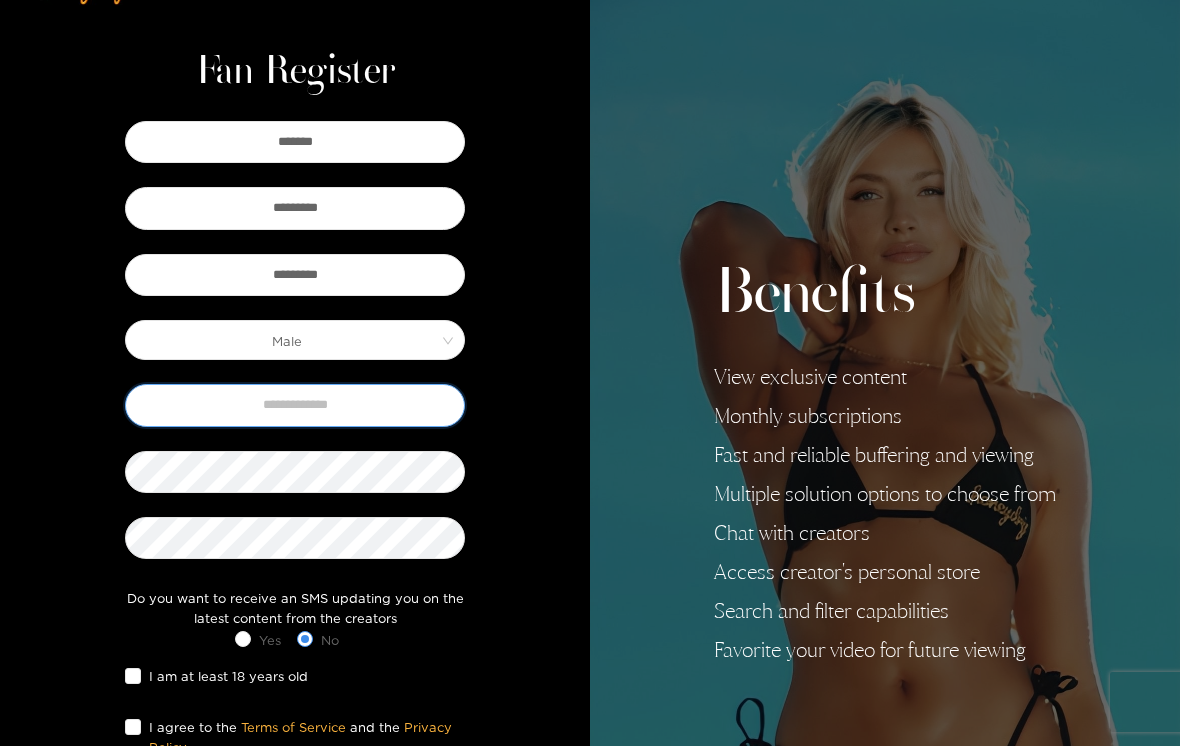 scroll, scrollTop: 51, scrollLeft: 0, axis: vertical 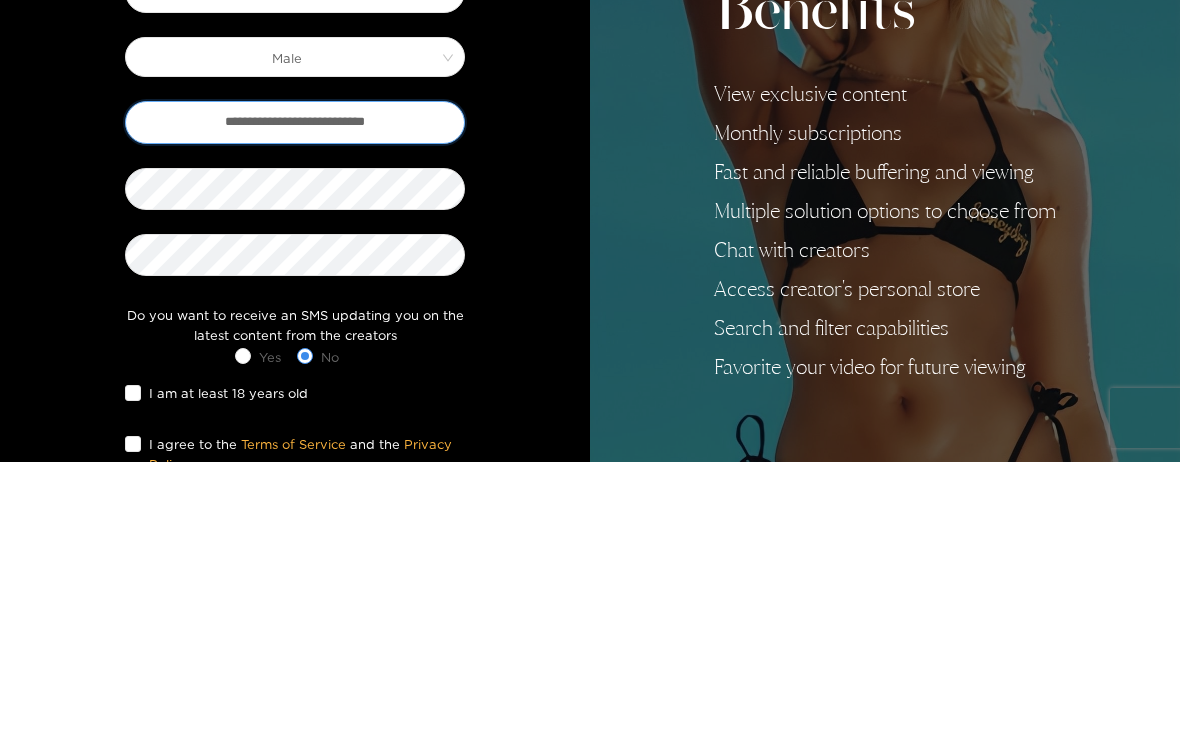 type on "**********" 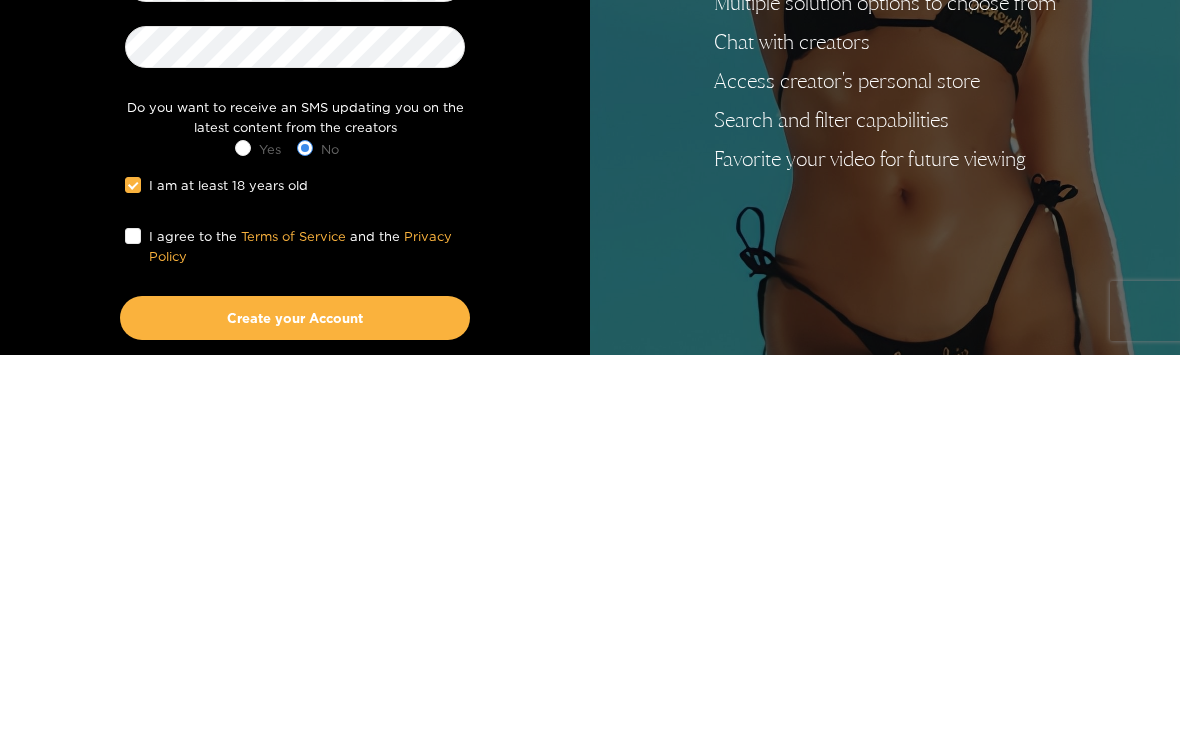 scroll, scrollTop: 256, scrollLeft: 0, axis: vertical 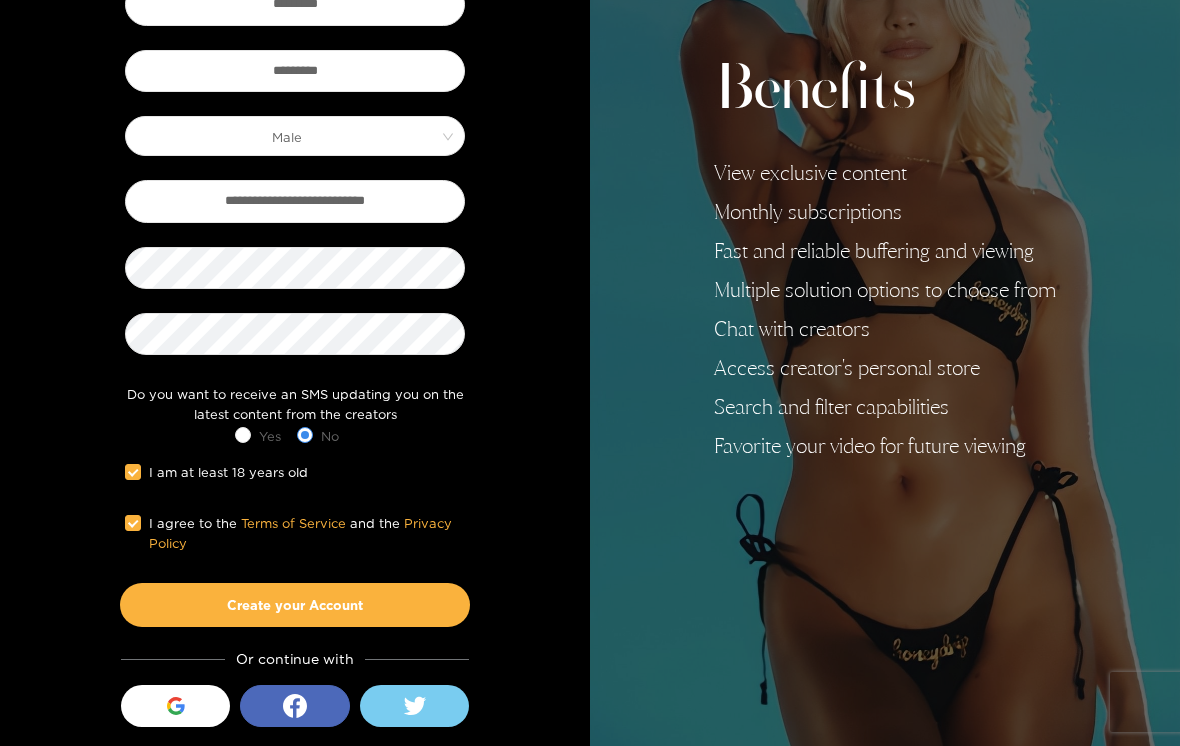 click on "Create your Account" at bounding box center (295, 605) 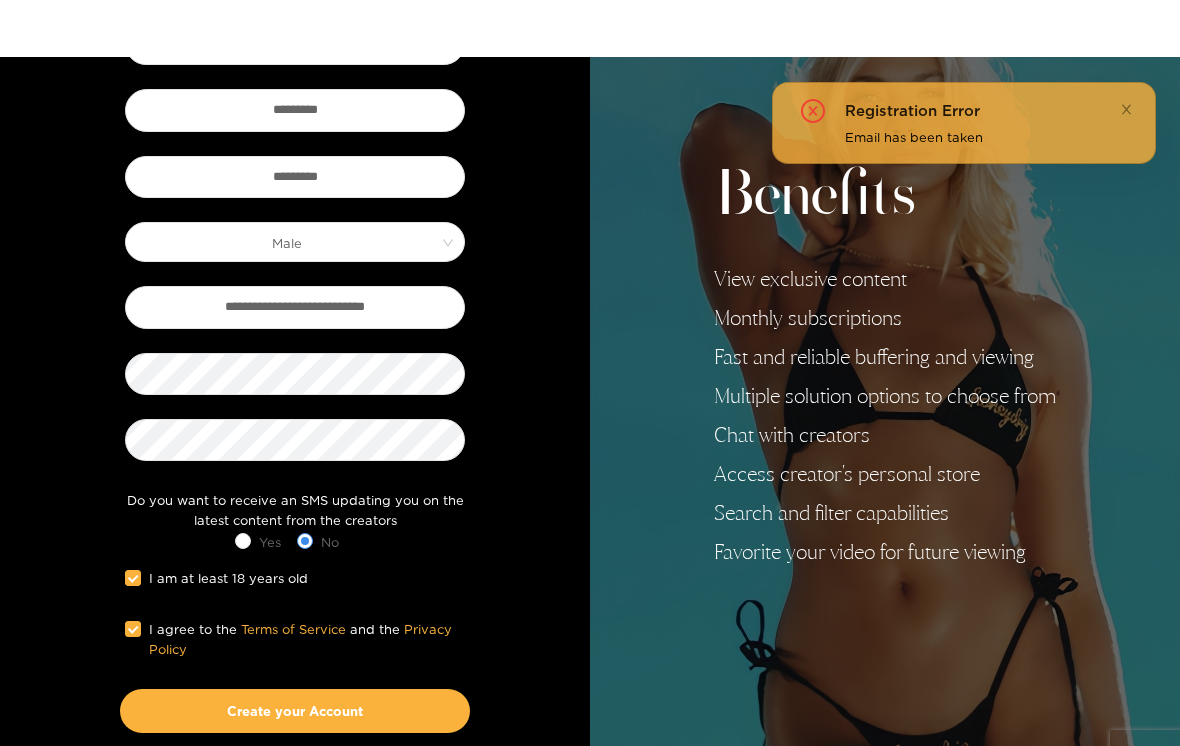 scroll, scrollTop: 0, scrollLeft: 0, axis: both 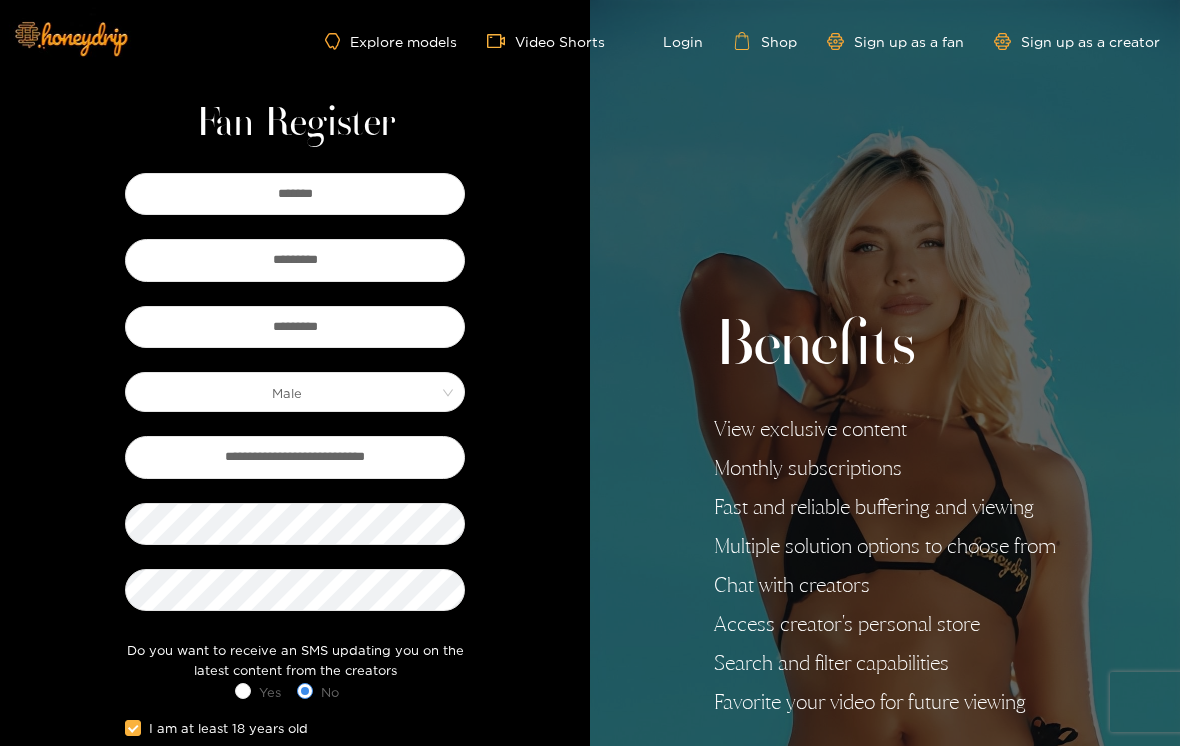 click at bounding box center [70, 38] 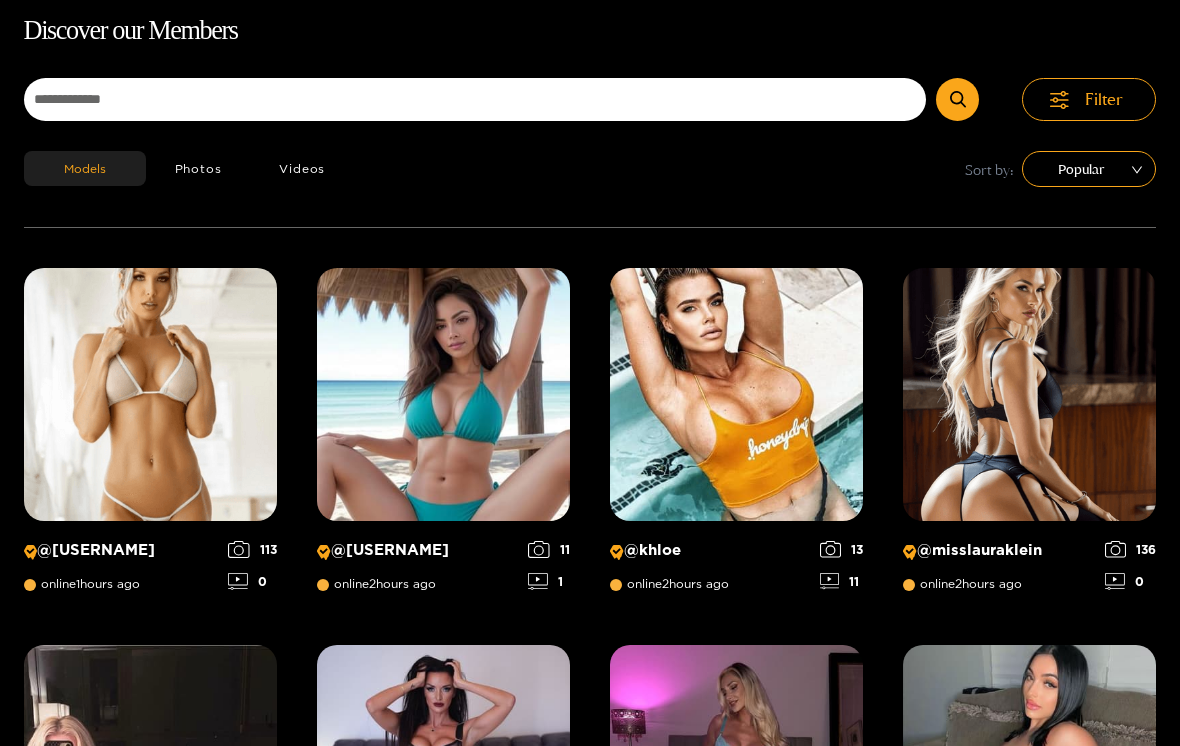 scroll, scrollTop: 0, scrollLeft: 0, axis: both 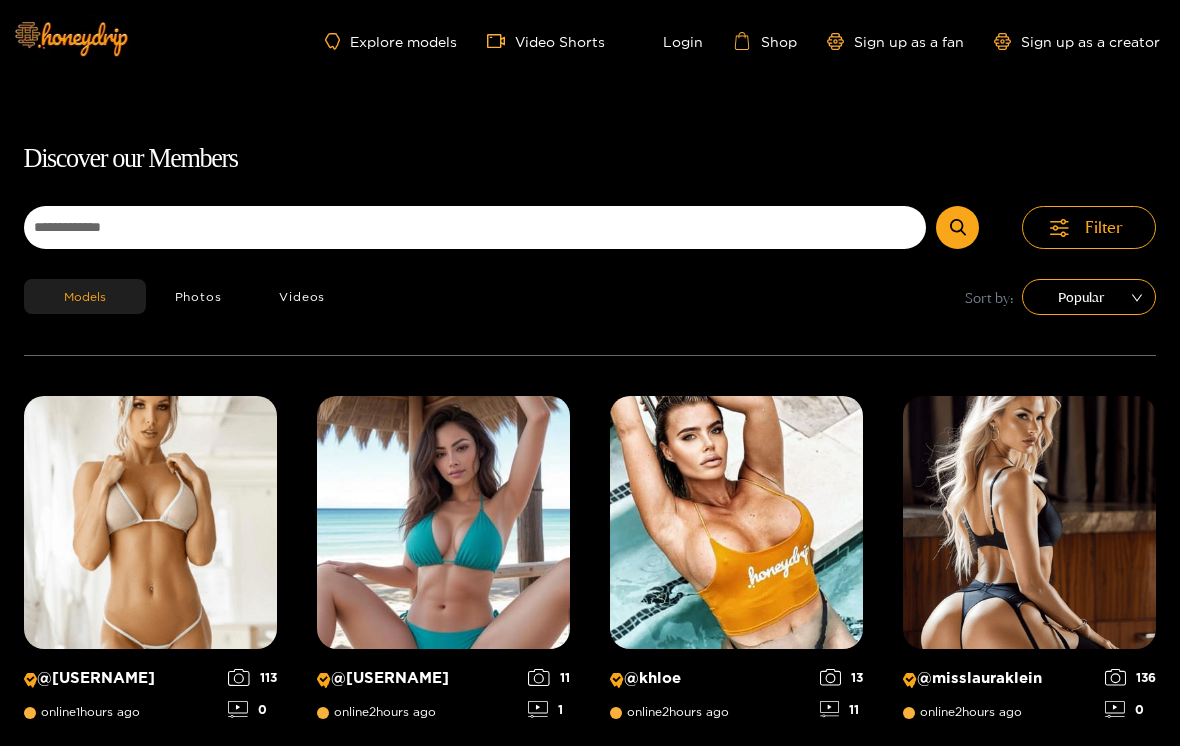 click on "Sign up as a fan" at bounding box center (895, 41) 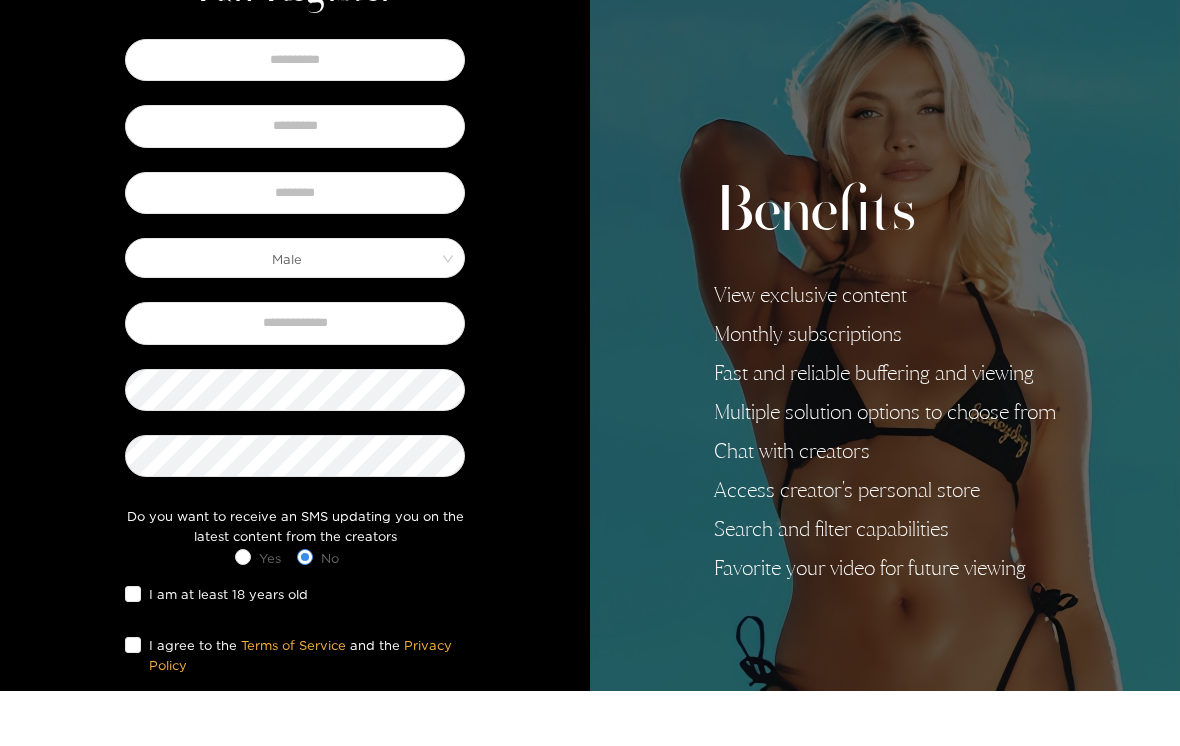 scroll, scrollTop: 256, scrollLeft: 0, axis: vertical 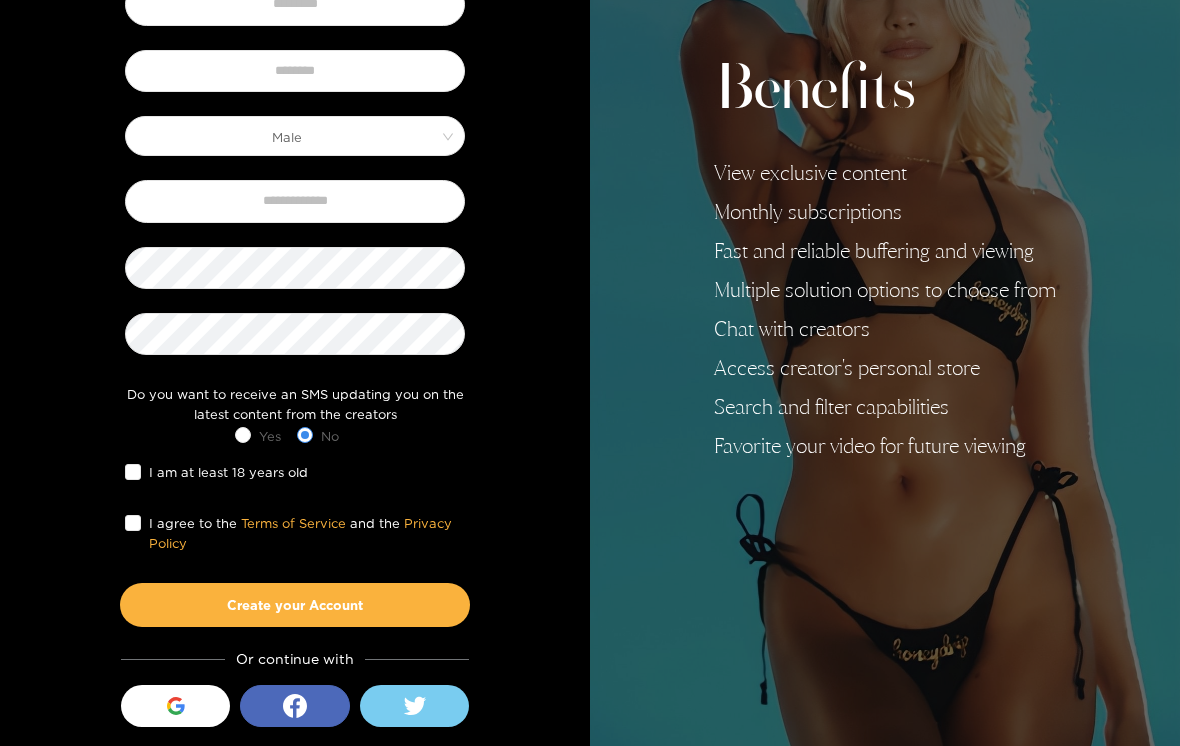 click on "Login here." at bounding box center (375, 756) 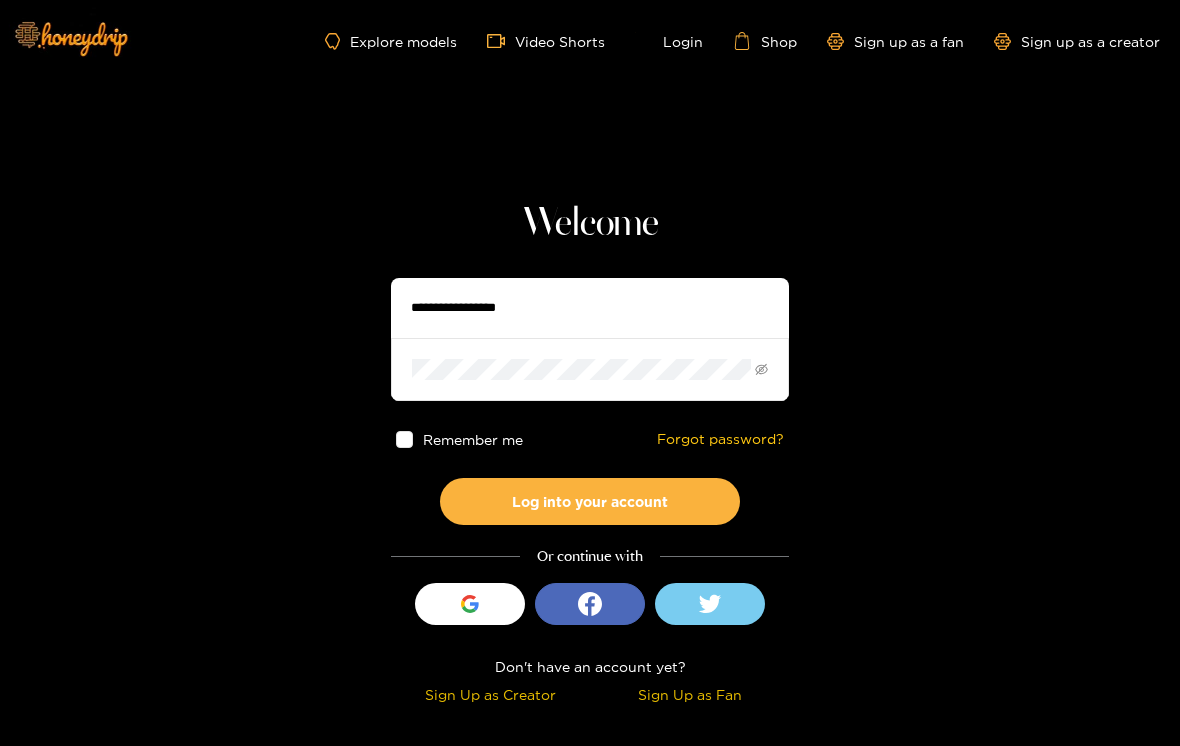 scroll, scrollTop: 0, scrollLeft: 0, axis: both 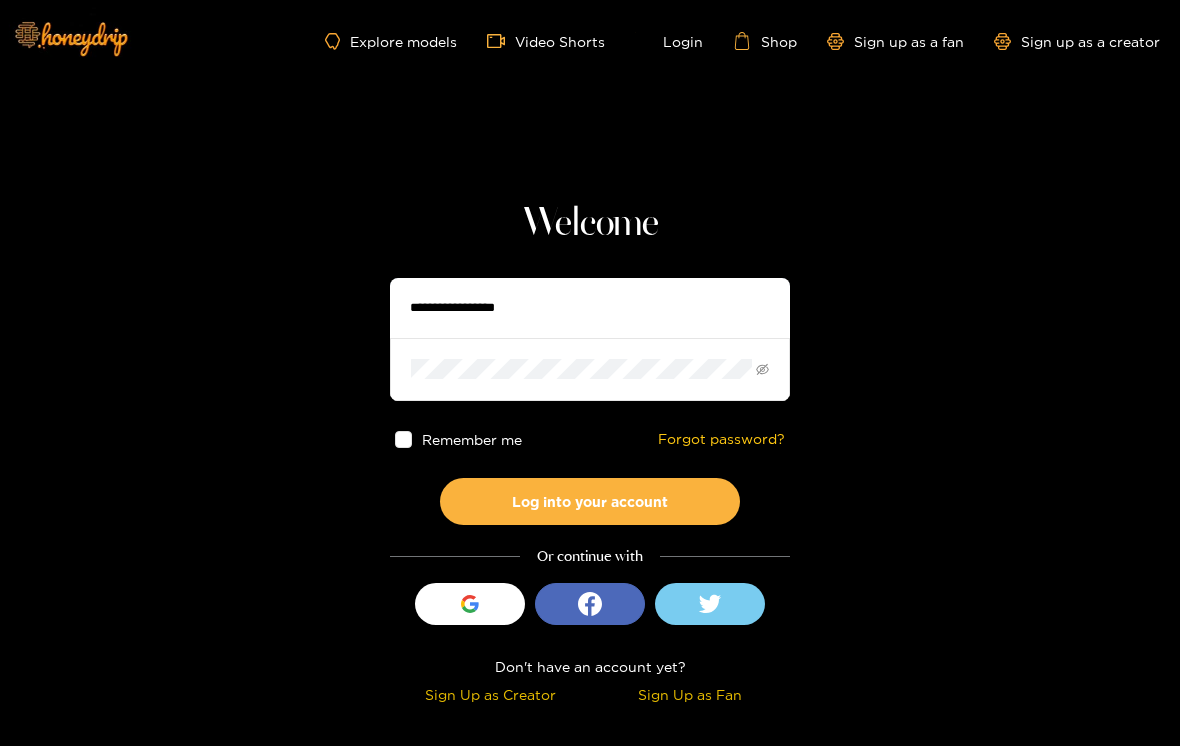 click at bounding box center (590, 308) 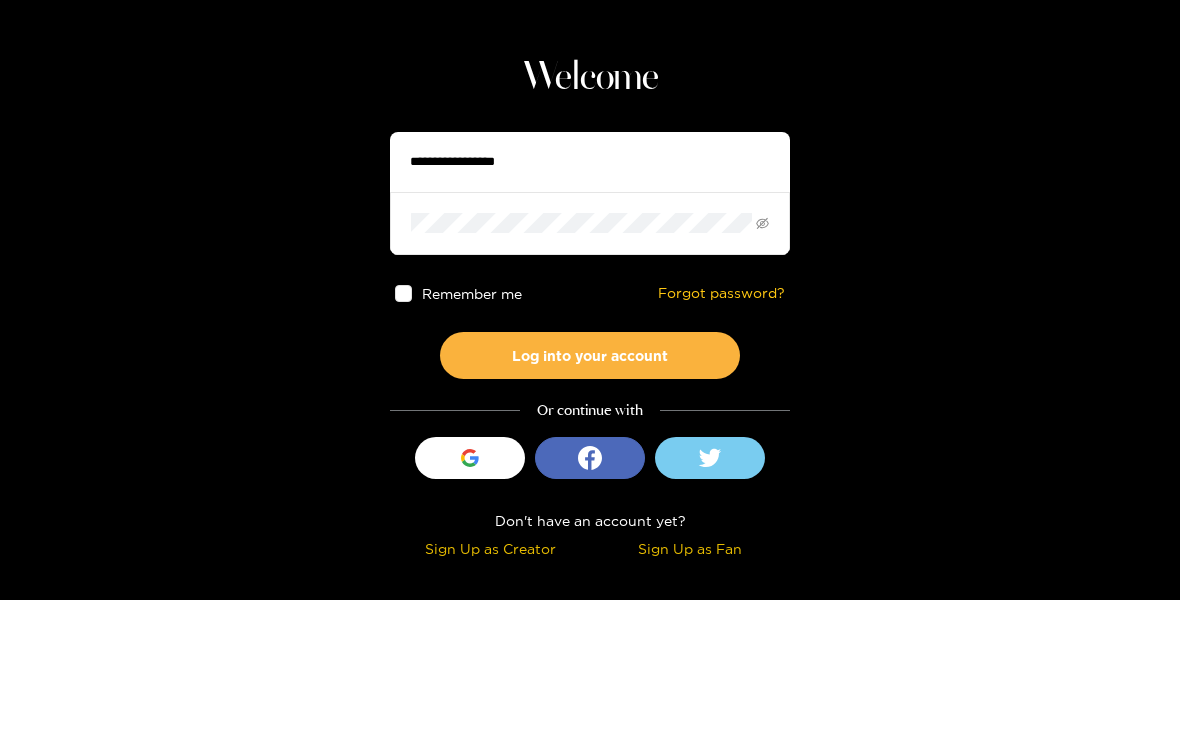 click on "Forgot password?" at bounding box center [721, 439] 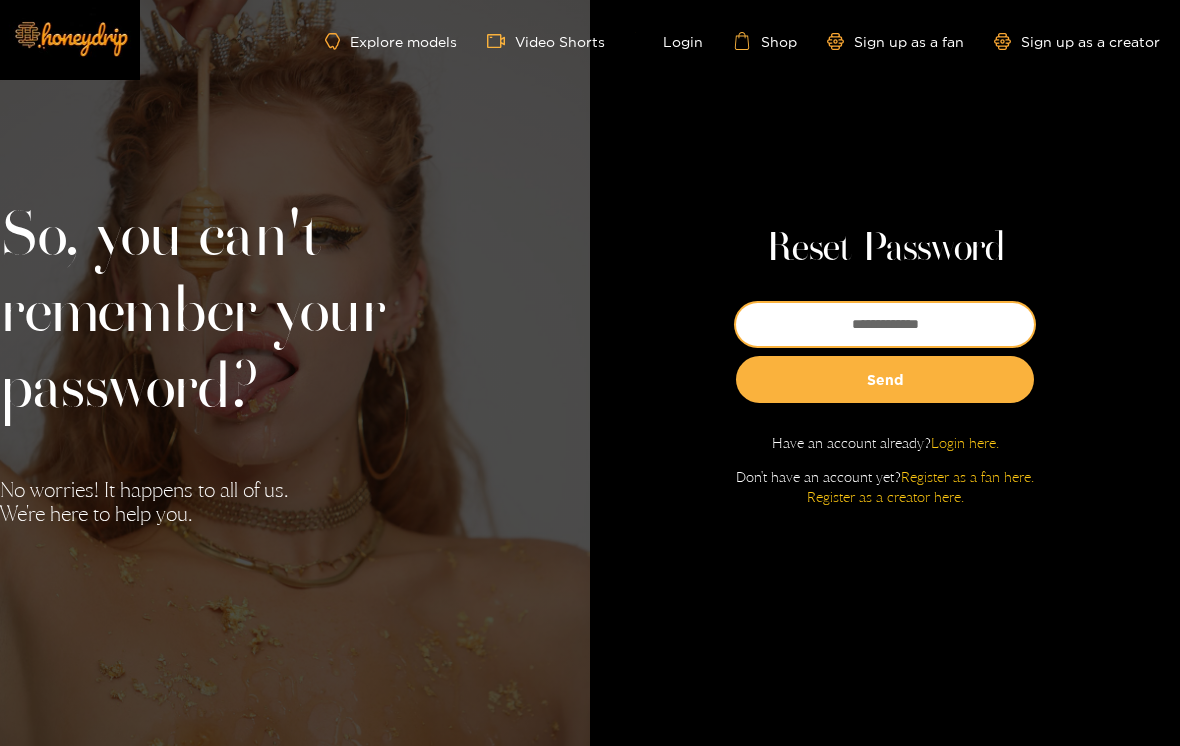 click at bounding box center [885, 324] 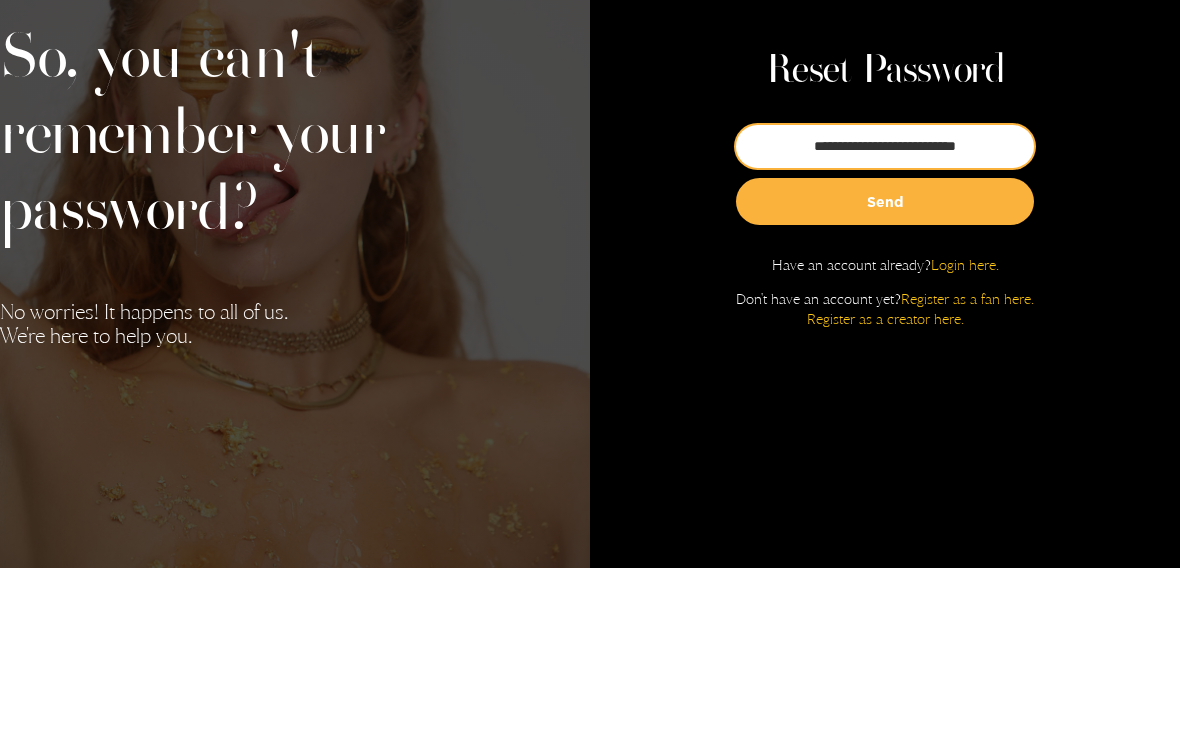 type on "**********" 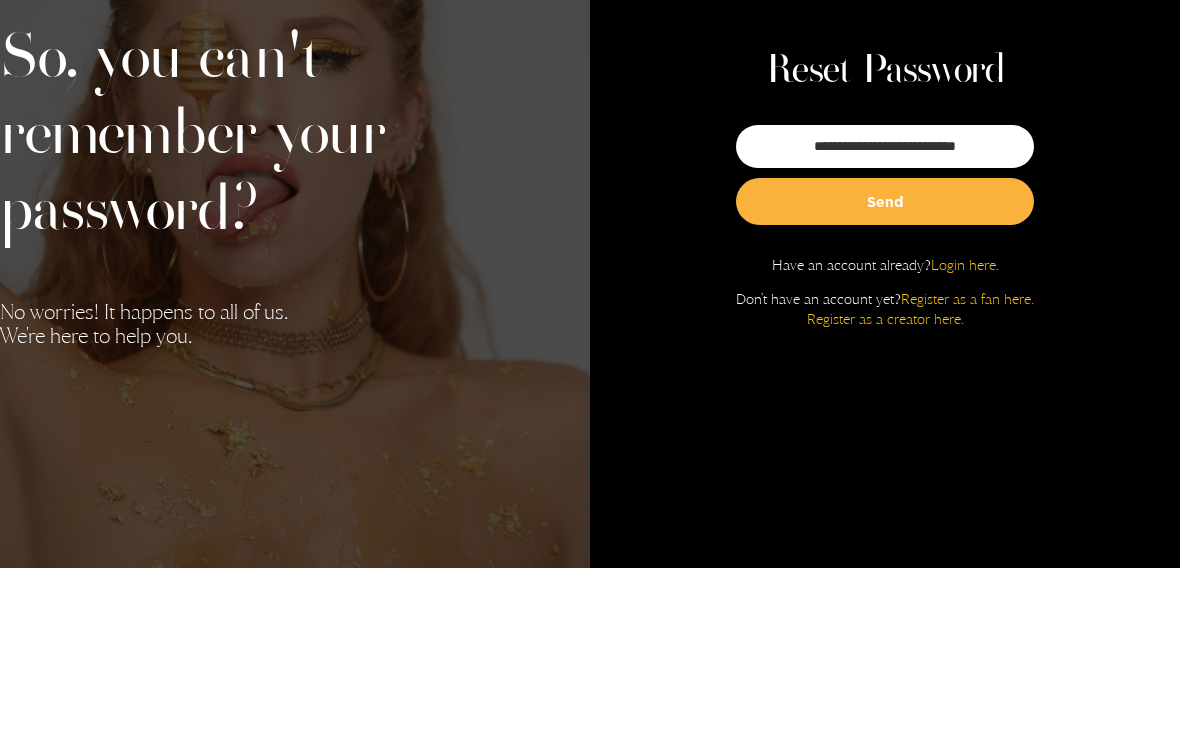 click on "Send" at bounding box center [885, 379] 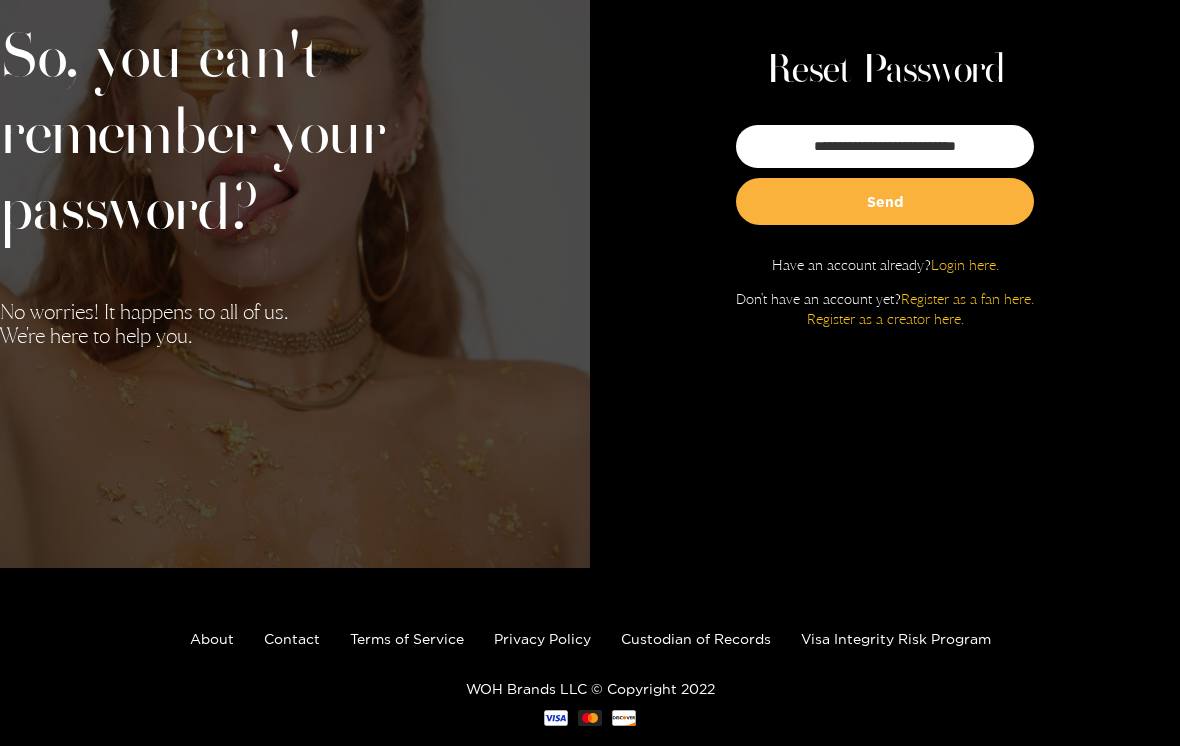 click on "Send" at bounding box center (885, 201) 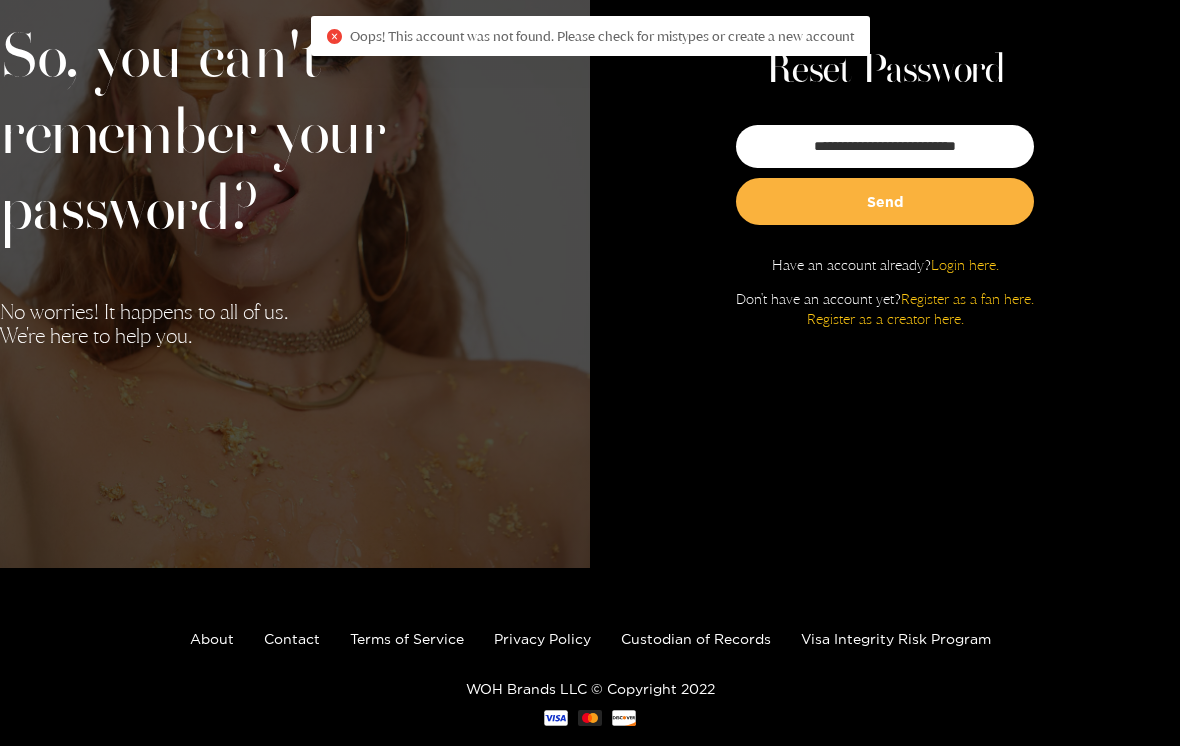 click on "Send" at bounding box center [885, 201] 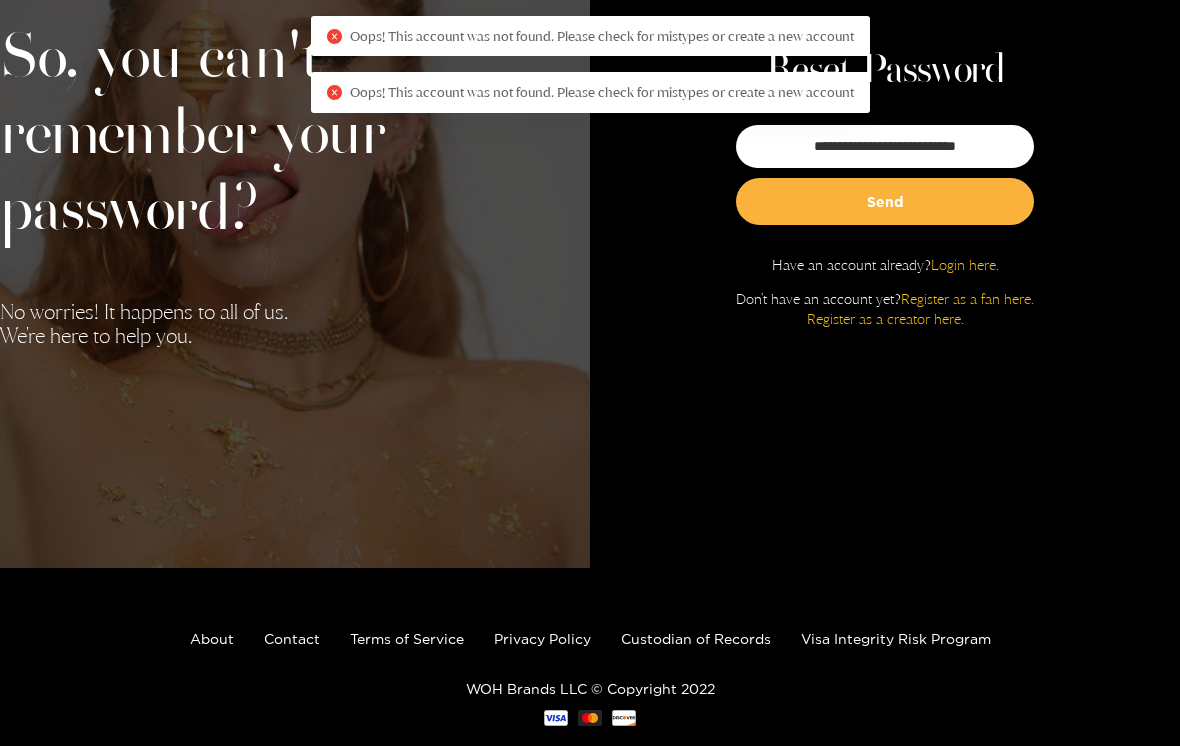 click on "Send" at bounding box center [885, 201] 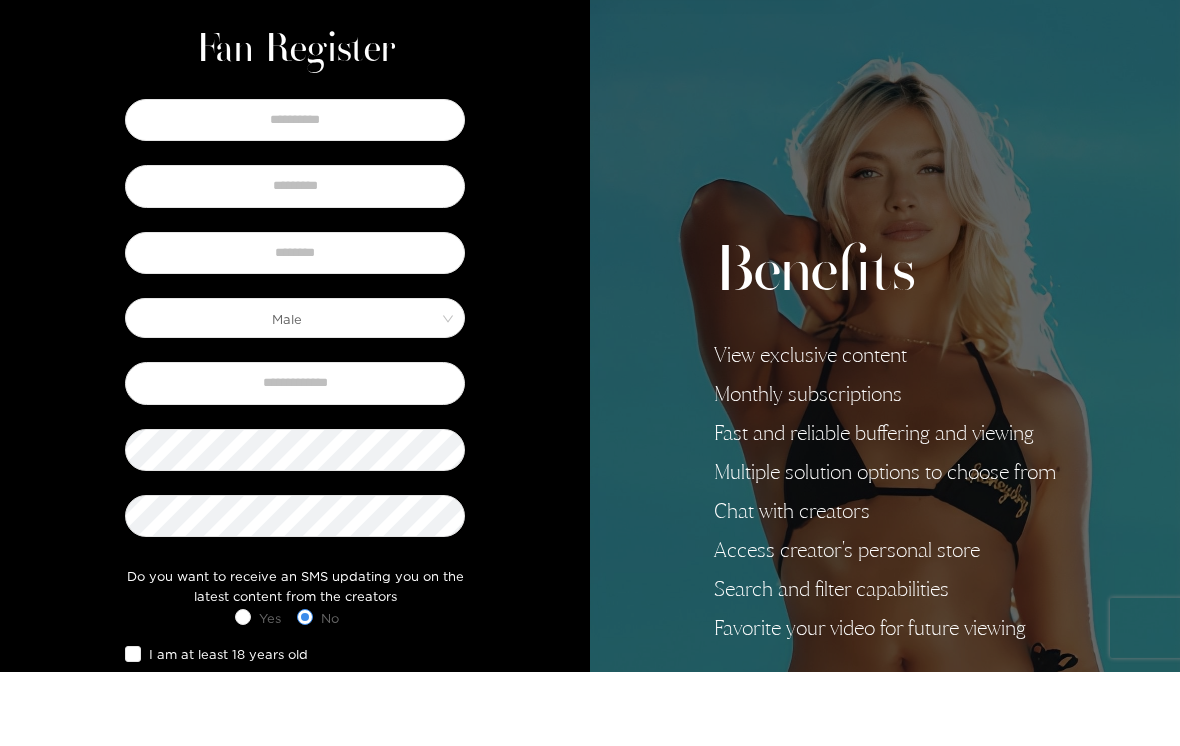 scroll, scrollTop: 256, scrollLeft: 0, axis: vertical 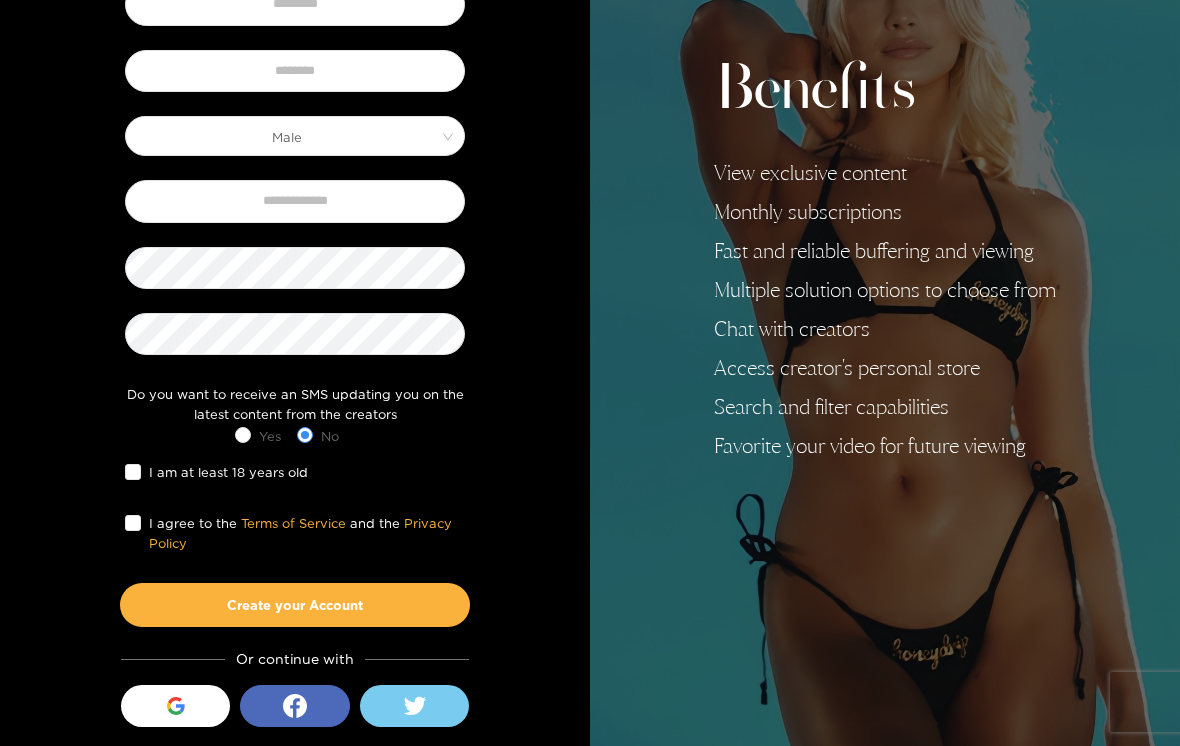 click at bounding box center (176, 706) 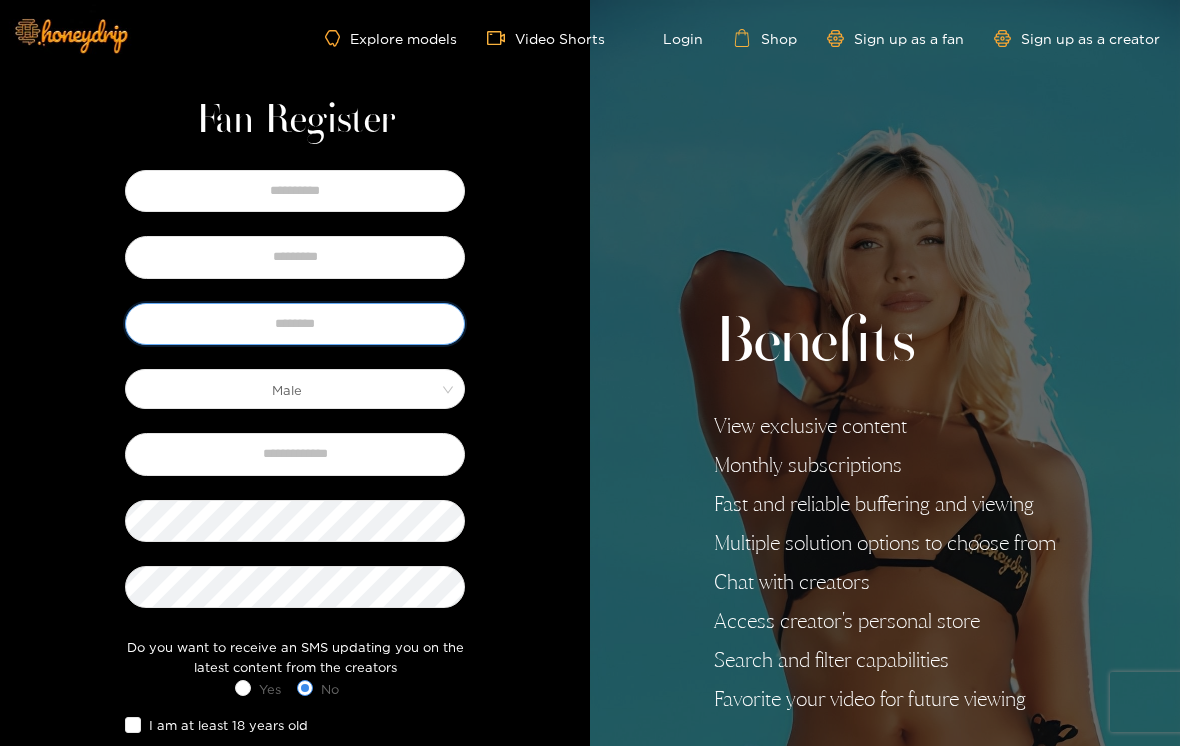 scroll, scrollTop: 0, scrollLeft: 0, axis: both 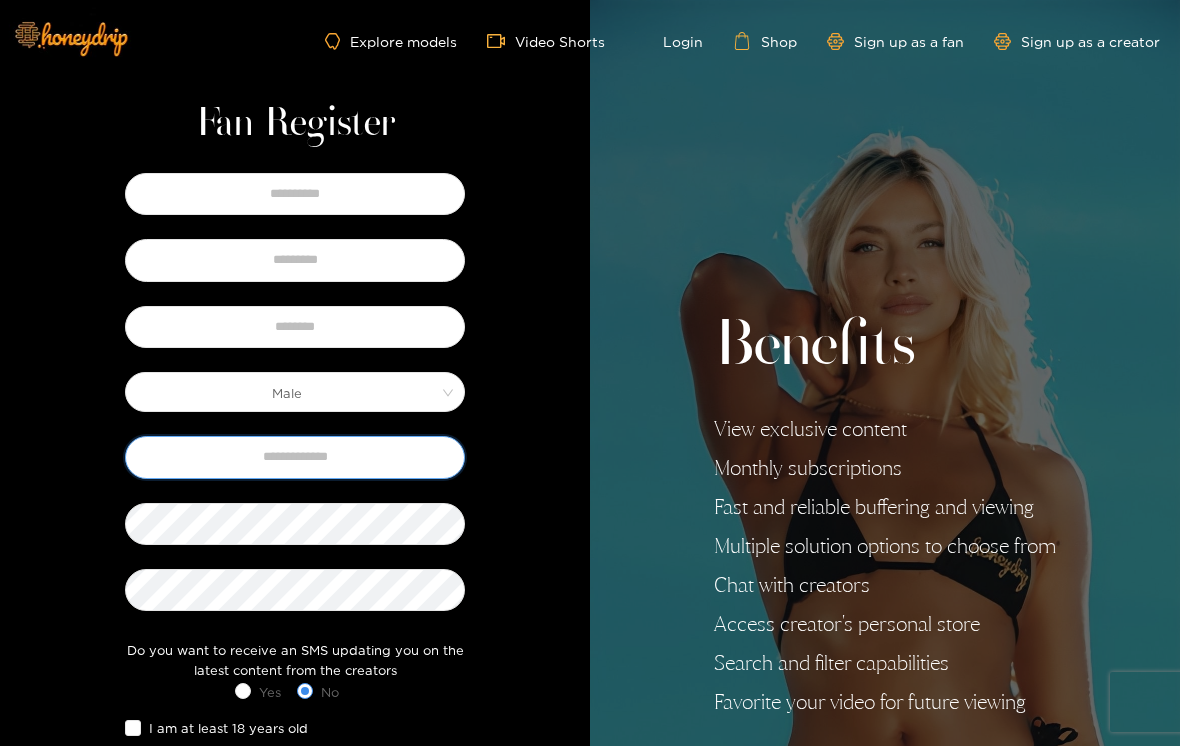 click at bounding box center [295, 457] 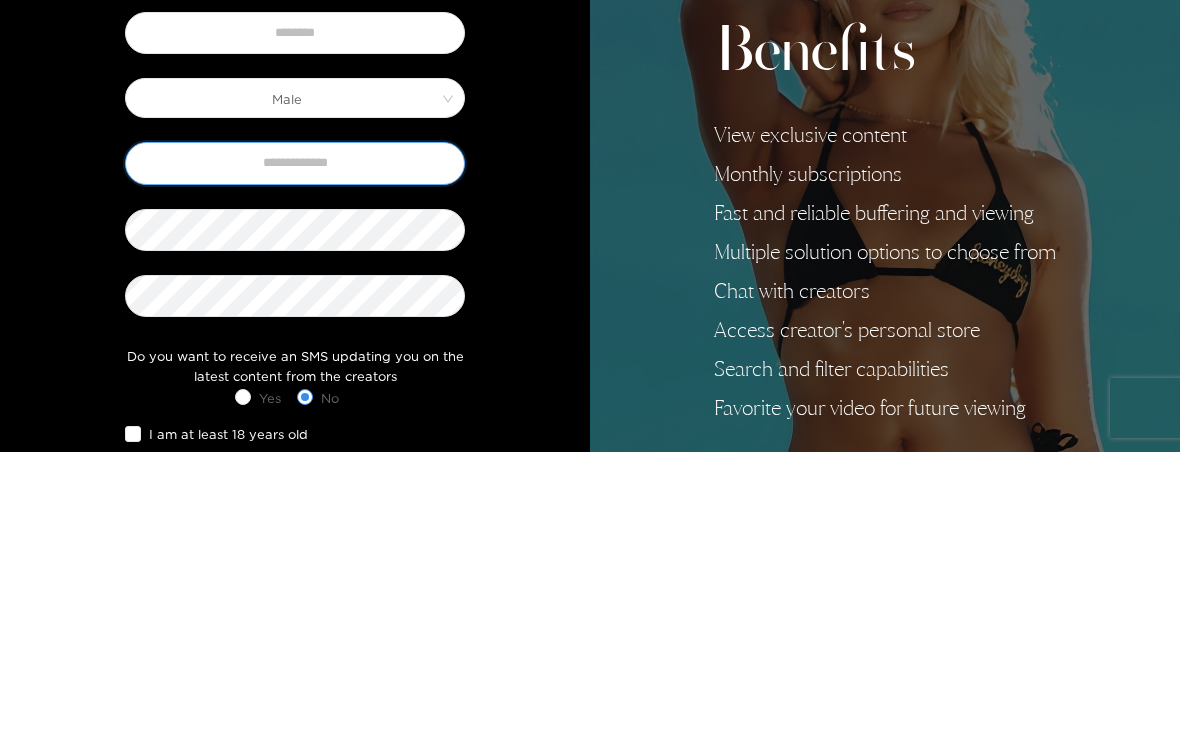 type on "*" 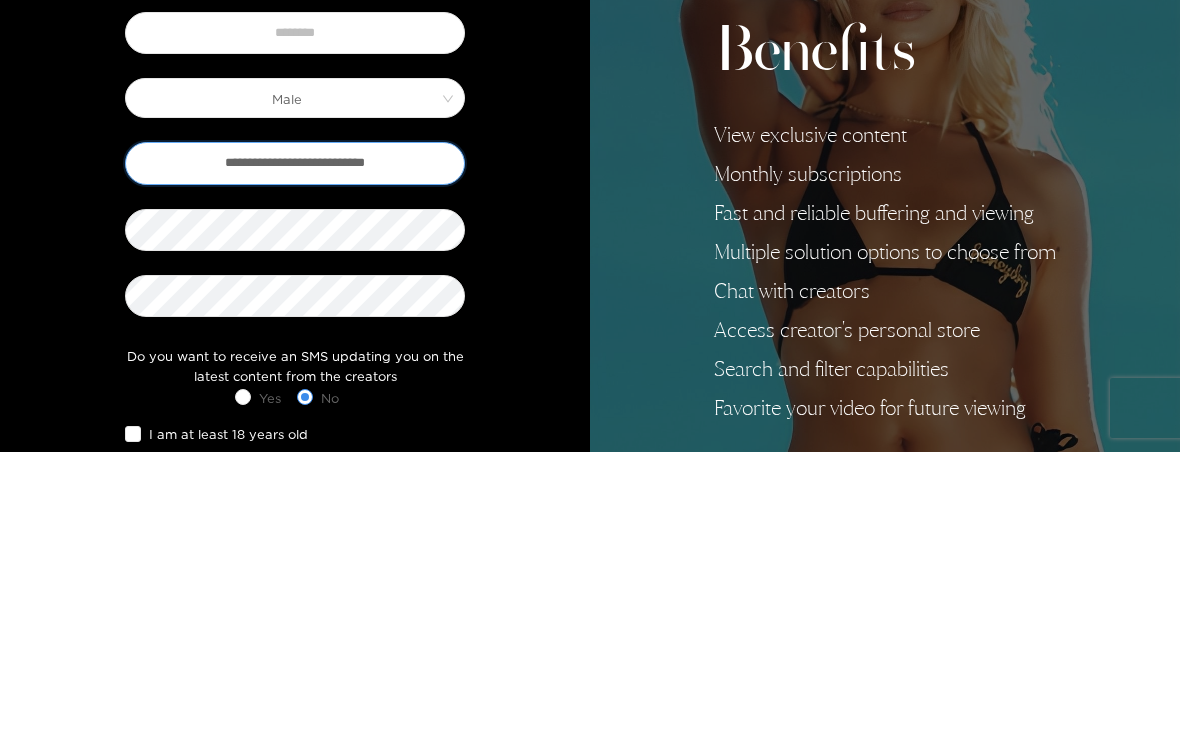 type on "**********" 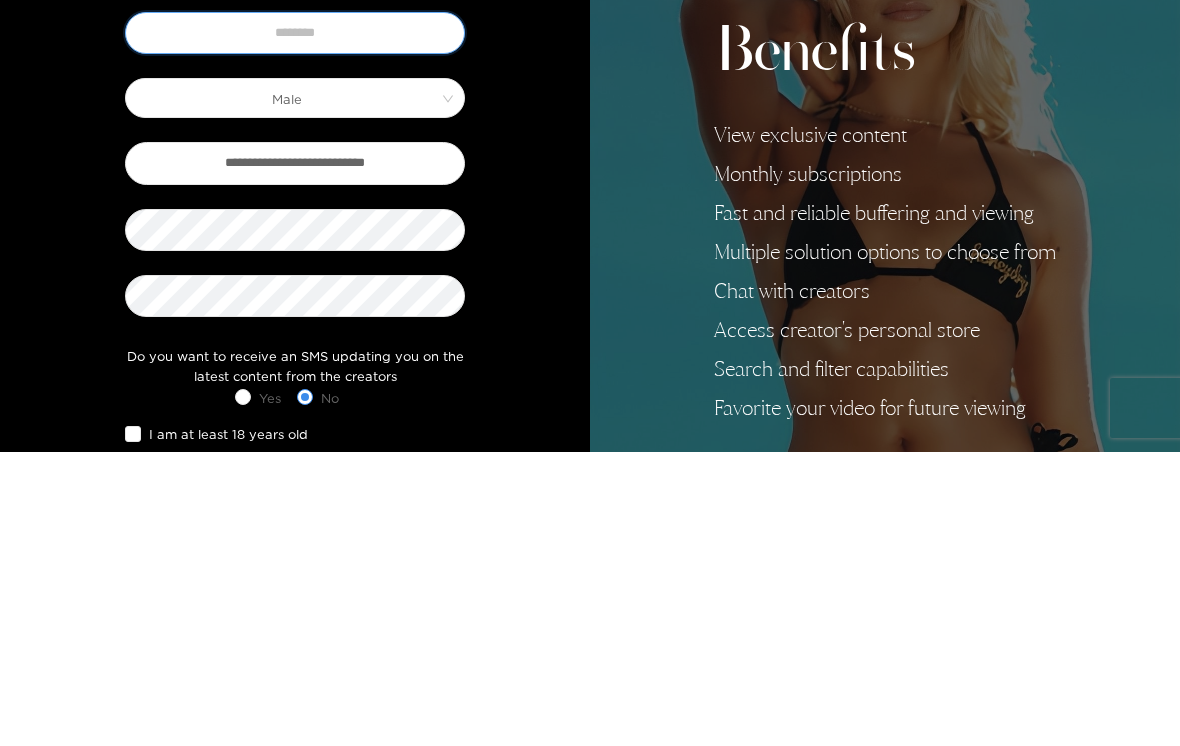 click at bounding box center [295, 327] 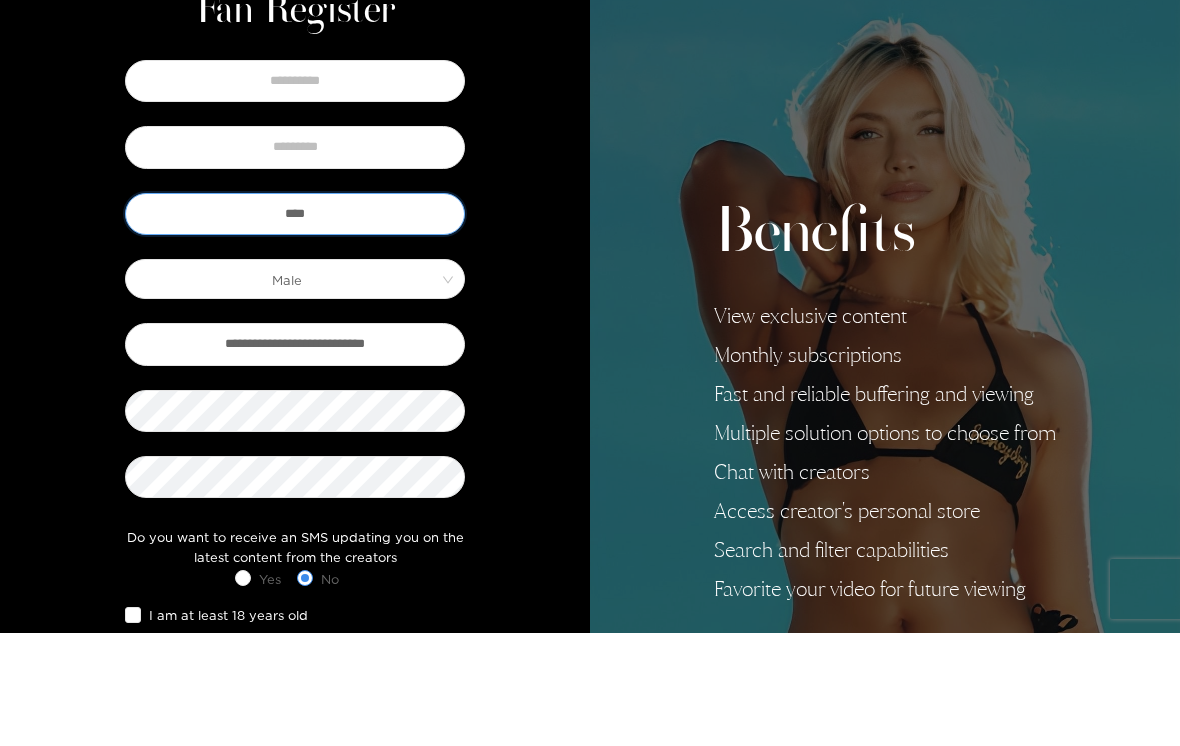 type on "****" 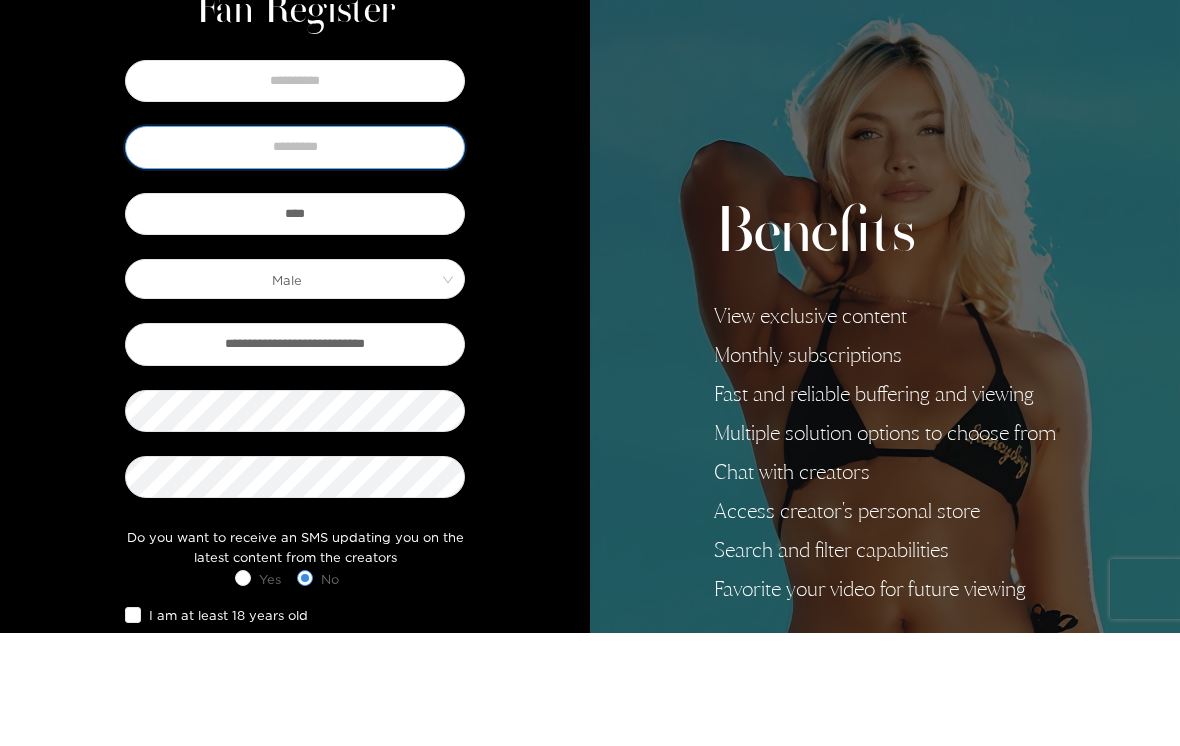 click at bounding box center (295, 260) 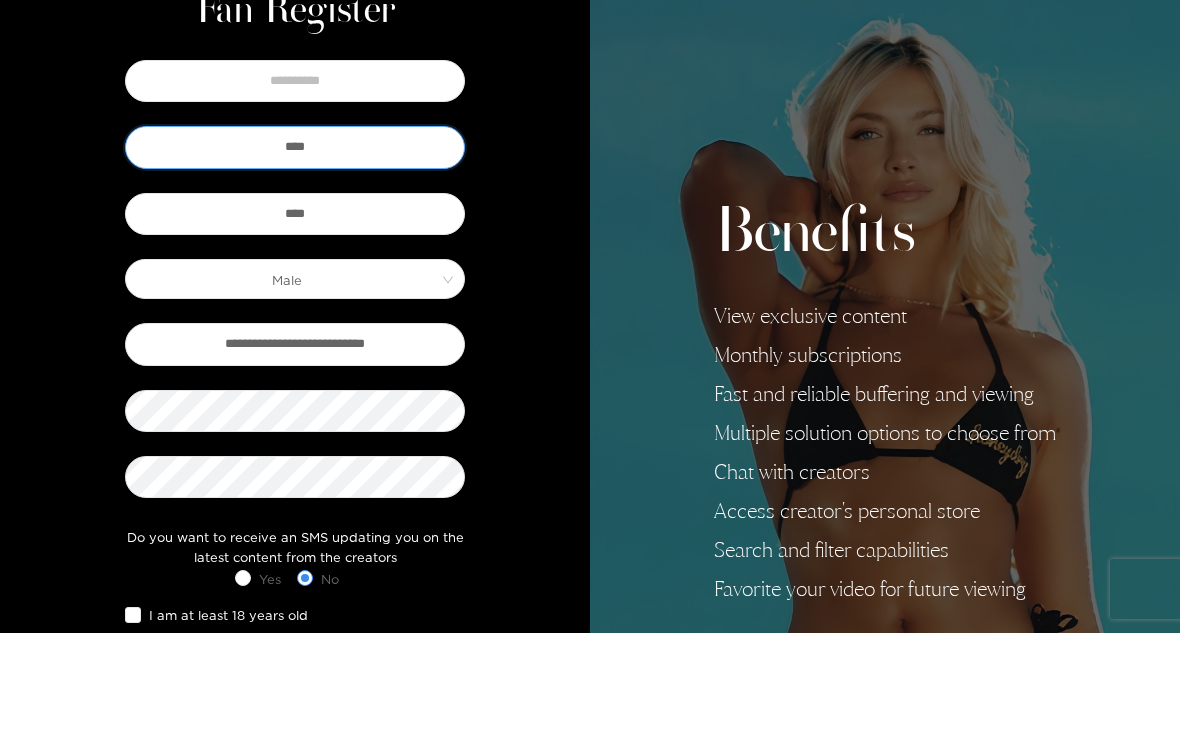 type on "****" 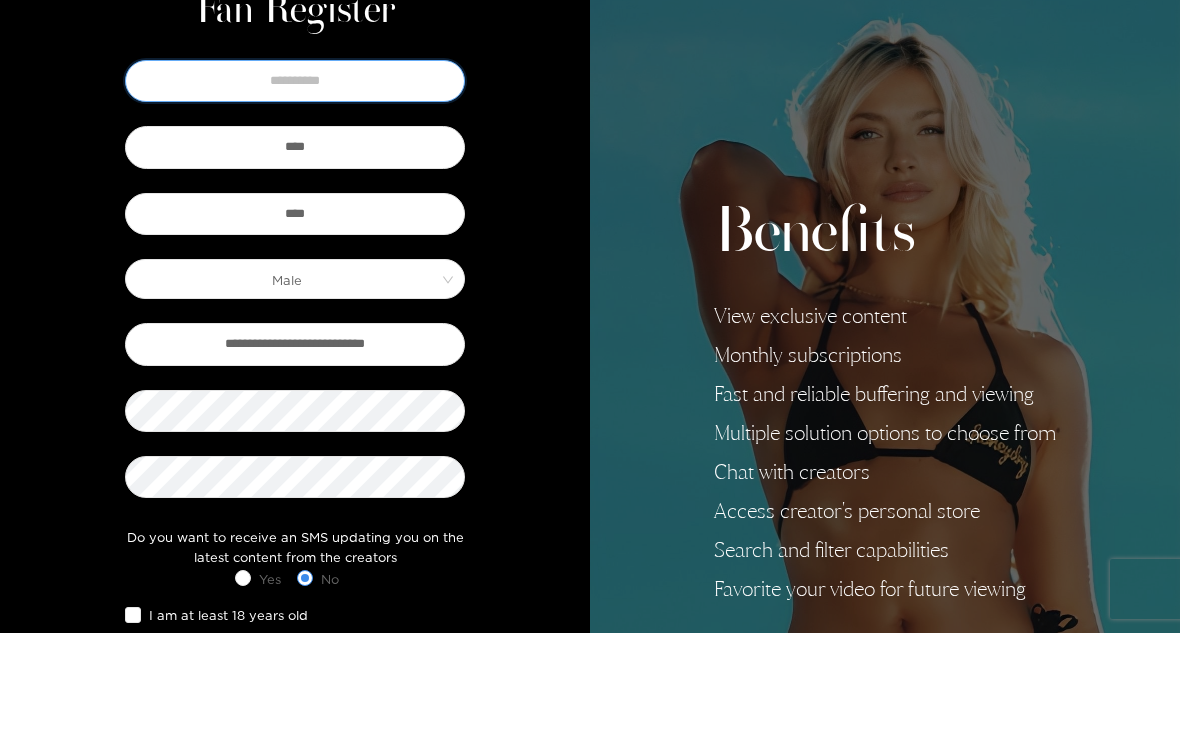click at bounding box center [295, 194] 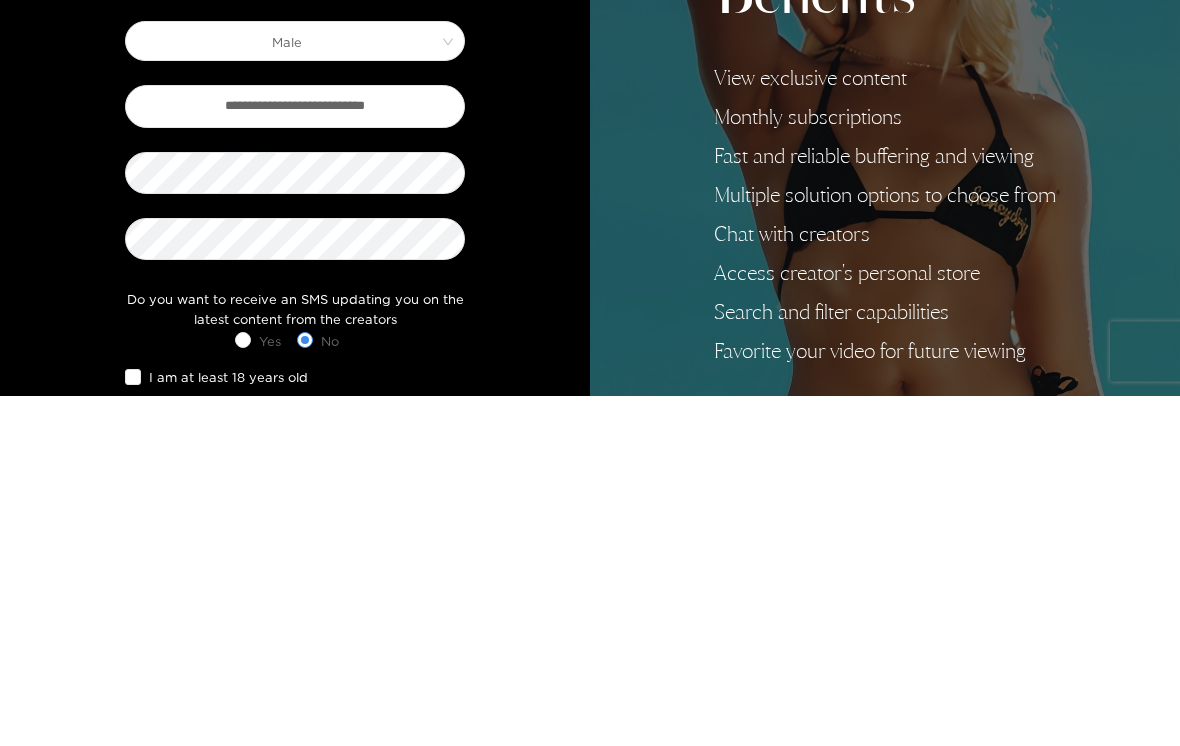 type on "****" 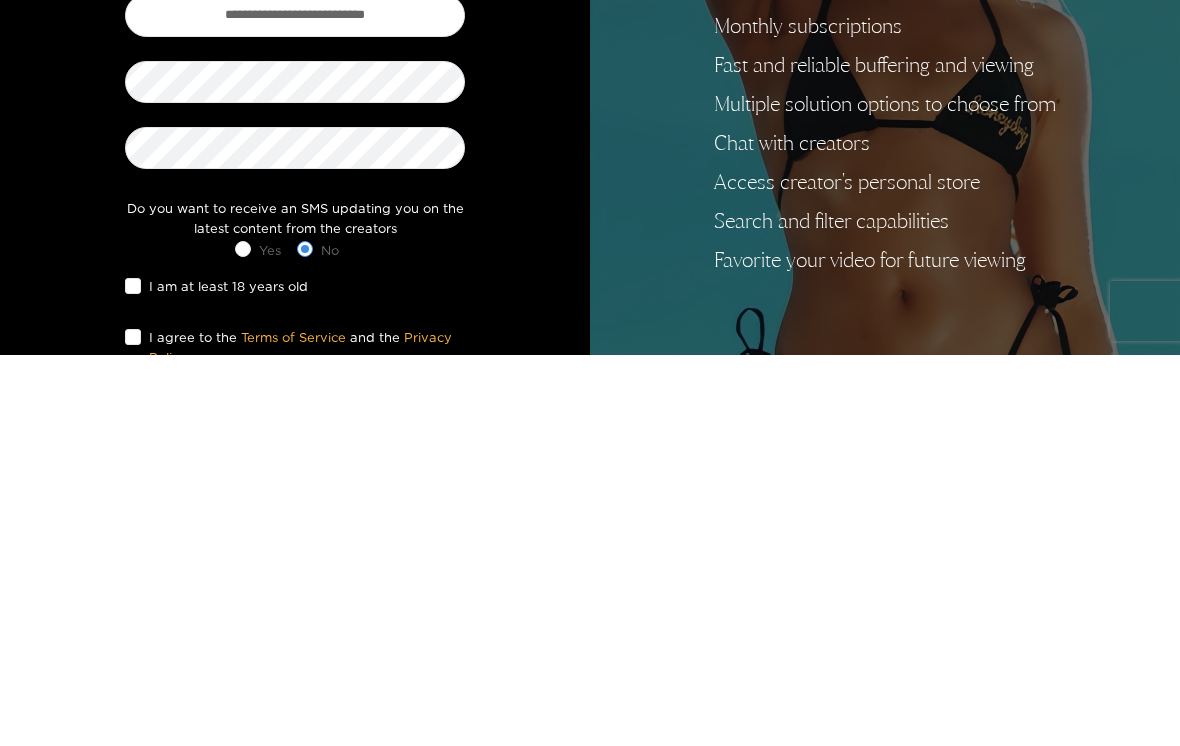 click on "I am at least 18 years old" at bounding box center (228, 677) 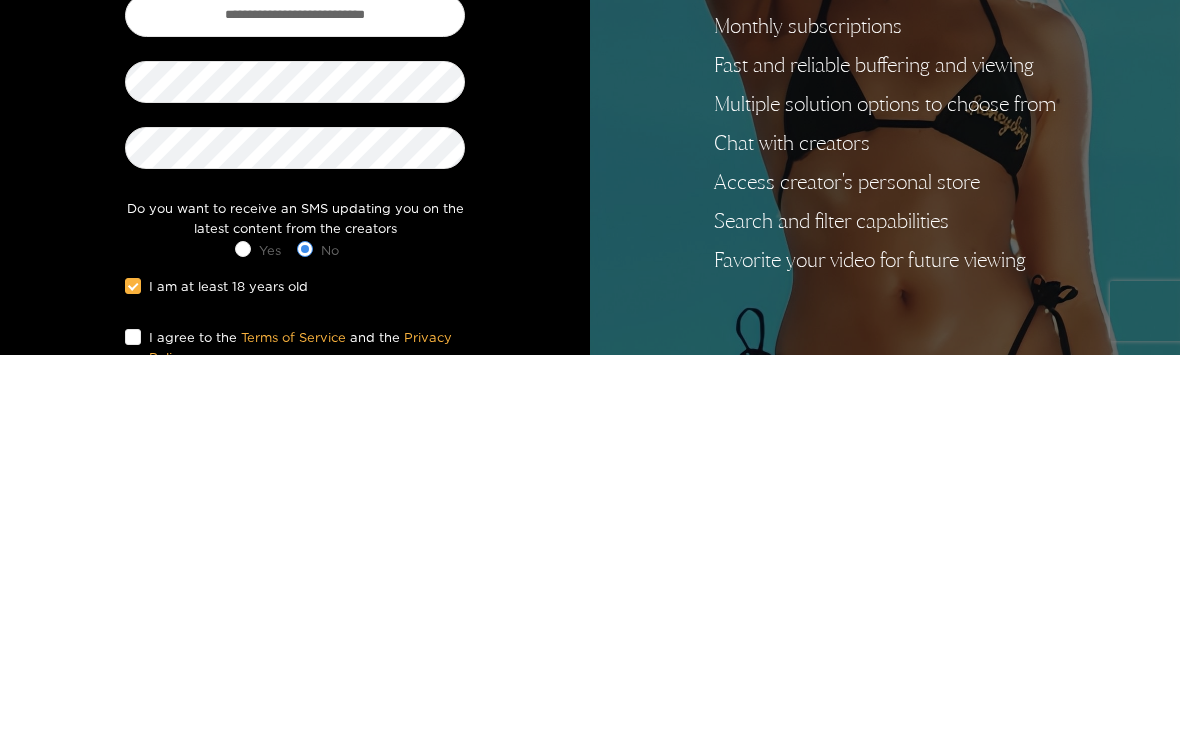 scroll, scrollTop: 256, scrollLeft: 0, axis: vertical 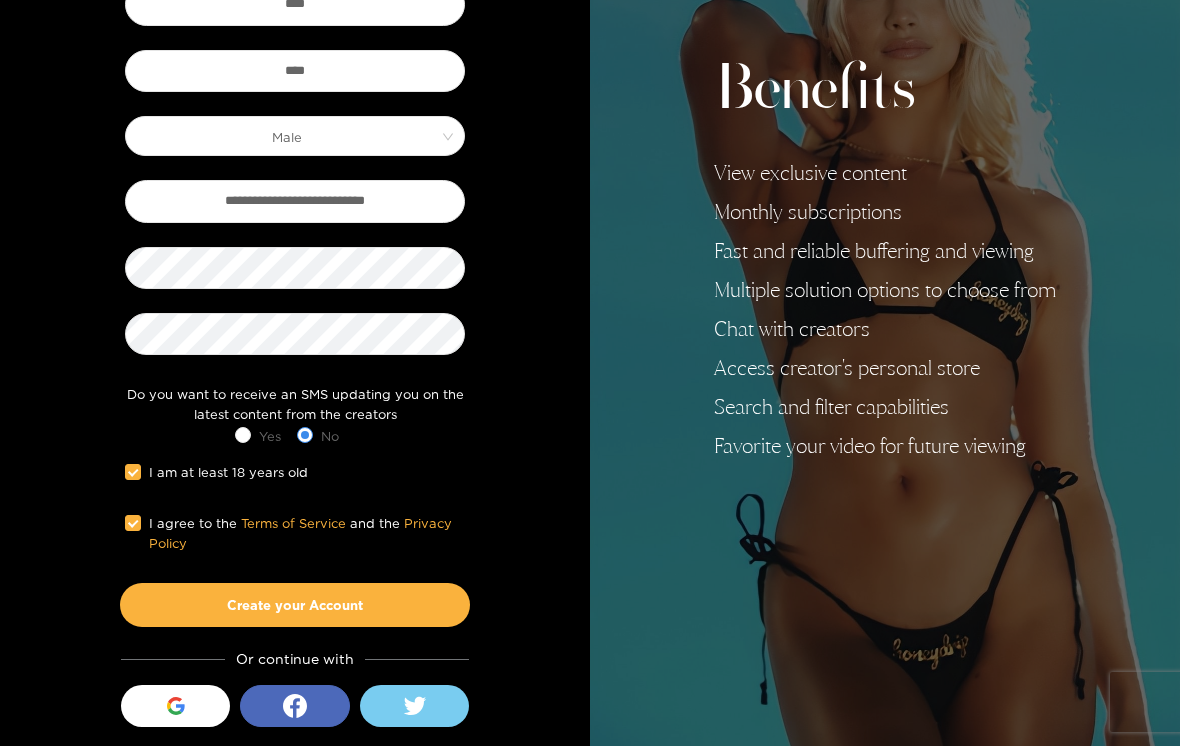 click on "Create your Account" at bounding box center [295, 605] 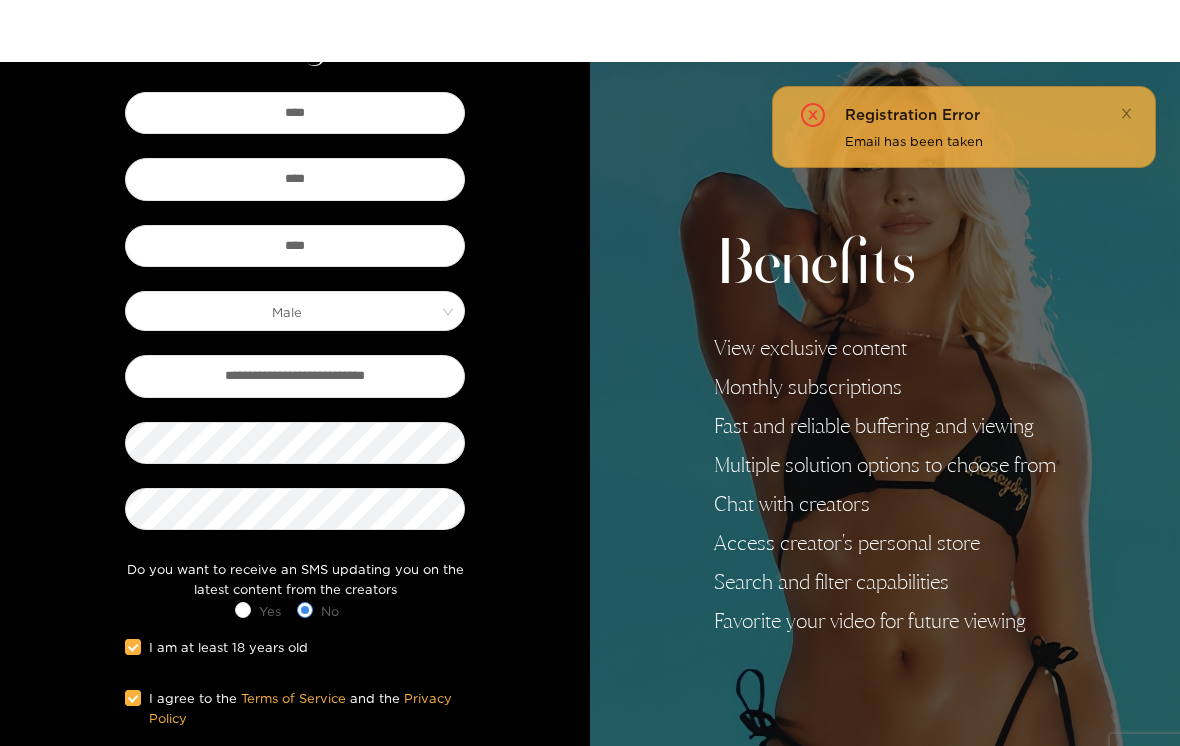 scroll, scrollTop: 0, scrollLeft: 0, axis: both 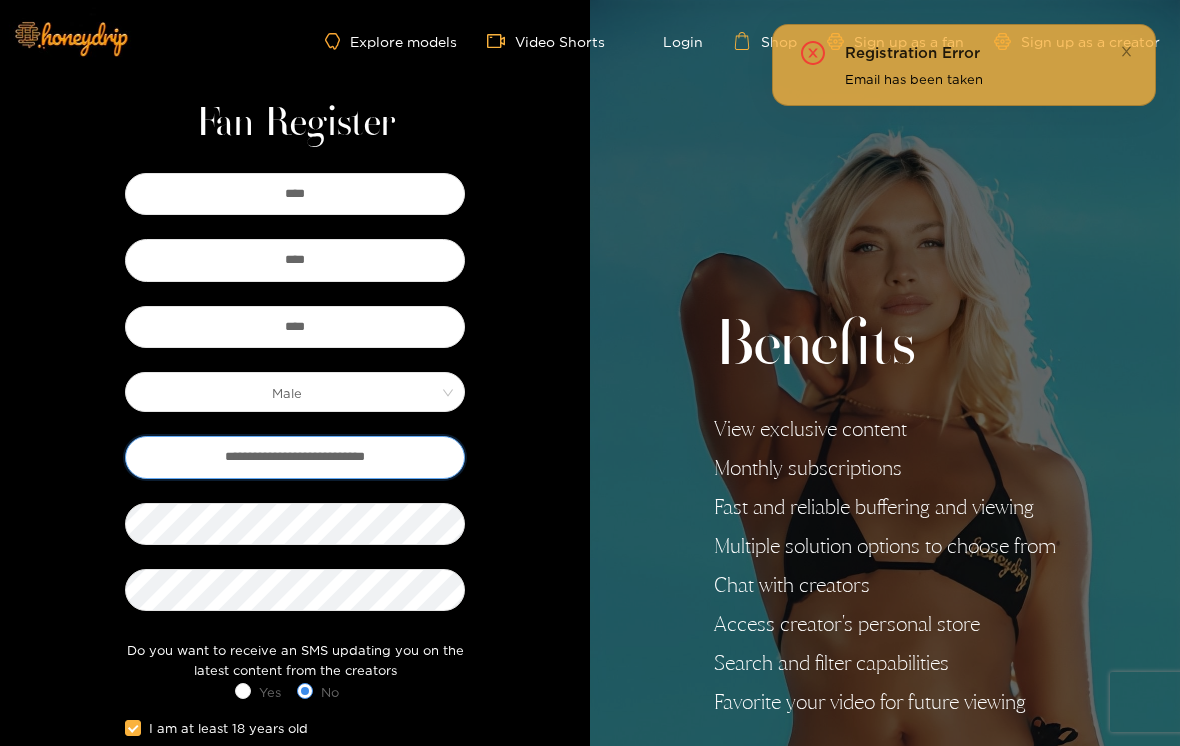 click on "**********" at bounding box center [295, 457] 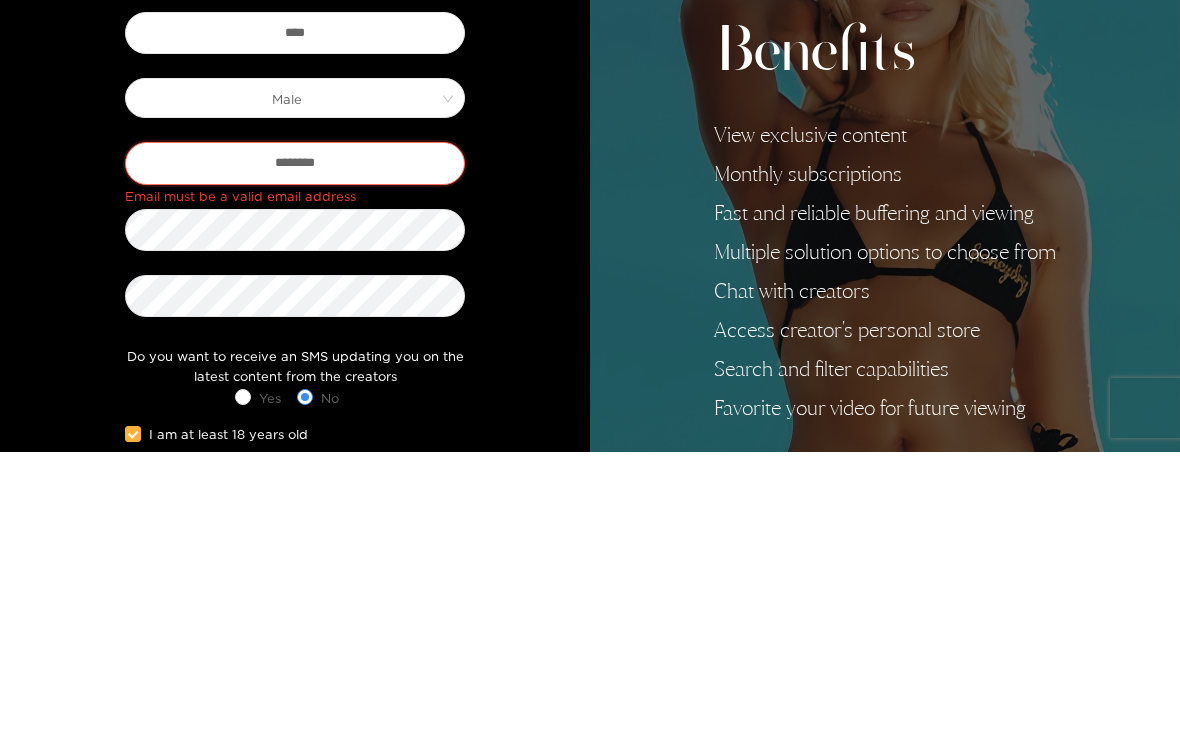 type on "*******" 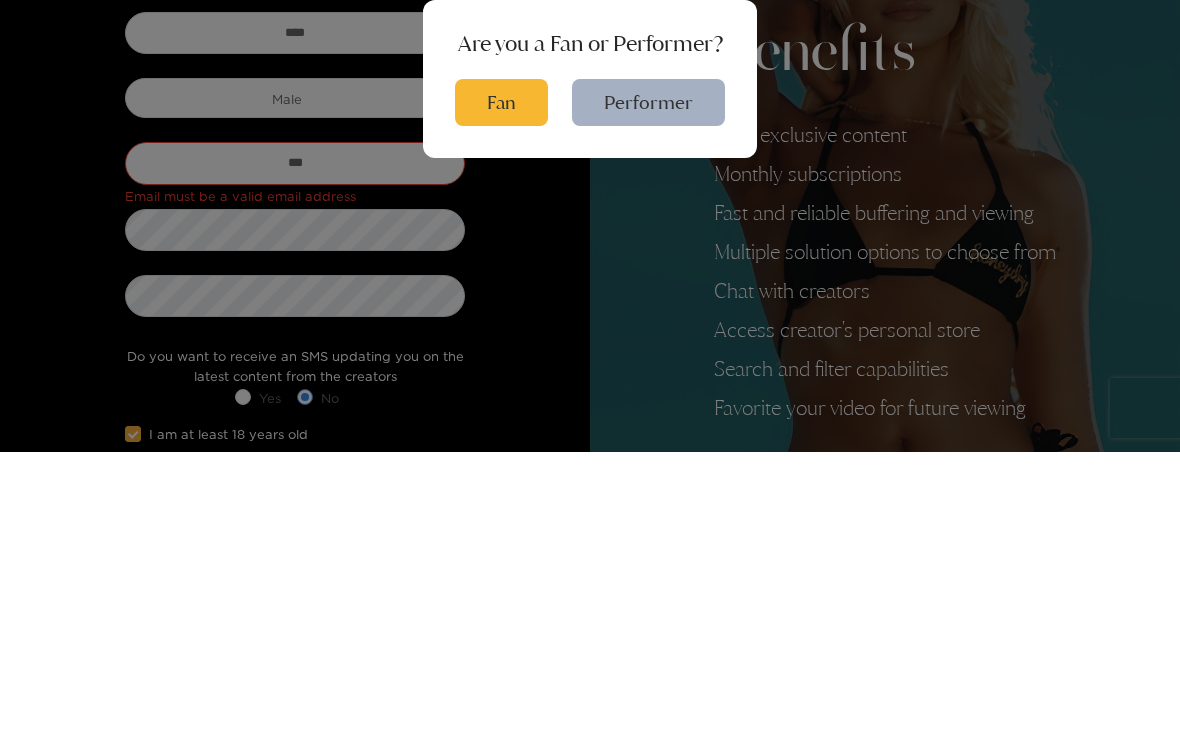 click on "Performer" at bounding box center [648, 396] 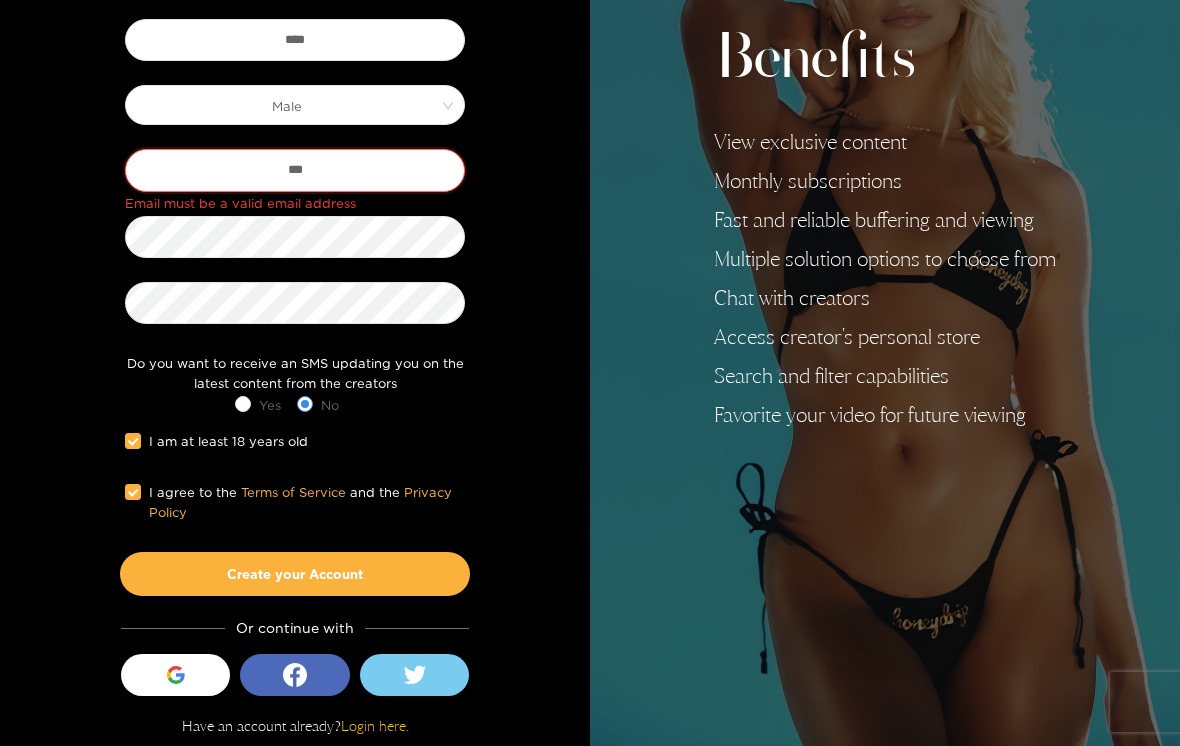 click on "***" at bounding box center [295, 170] 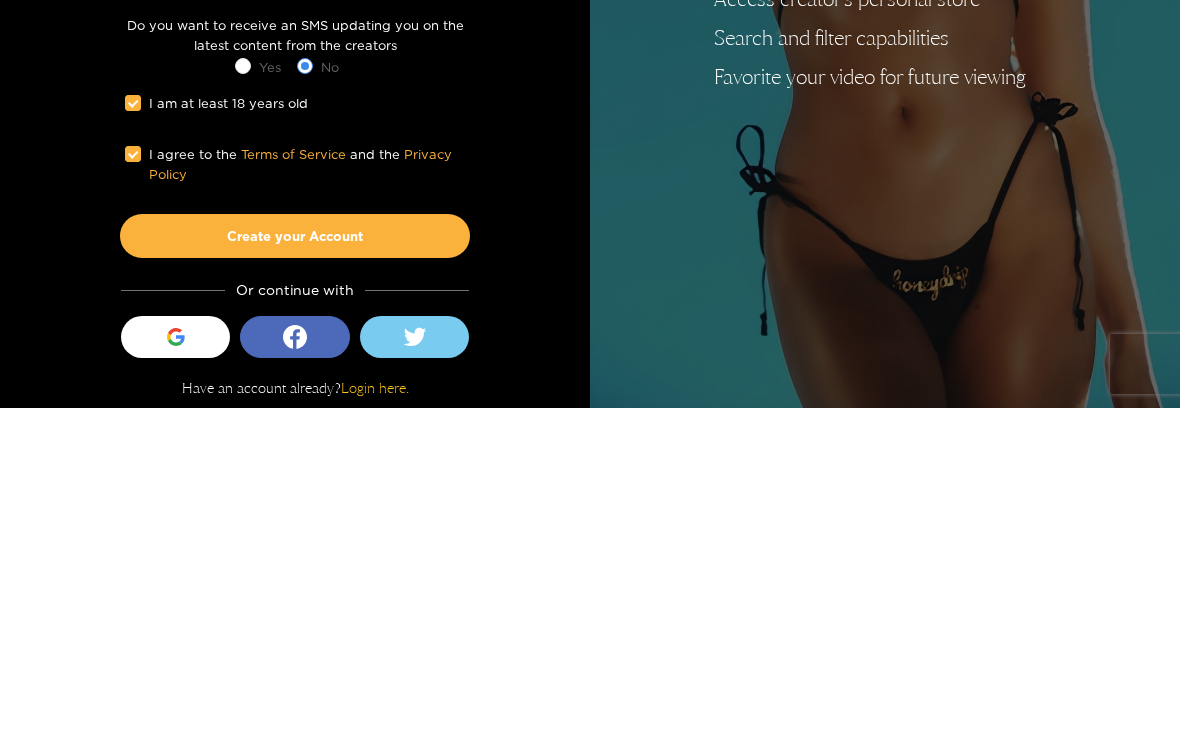 type on "**********" 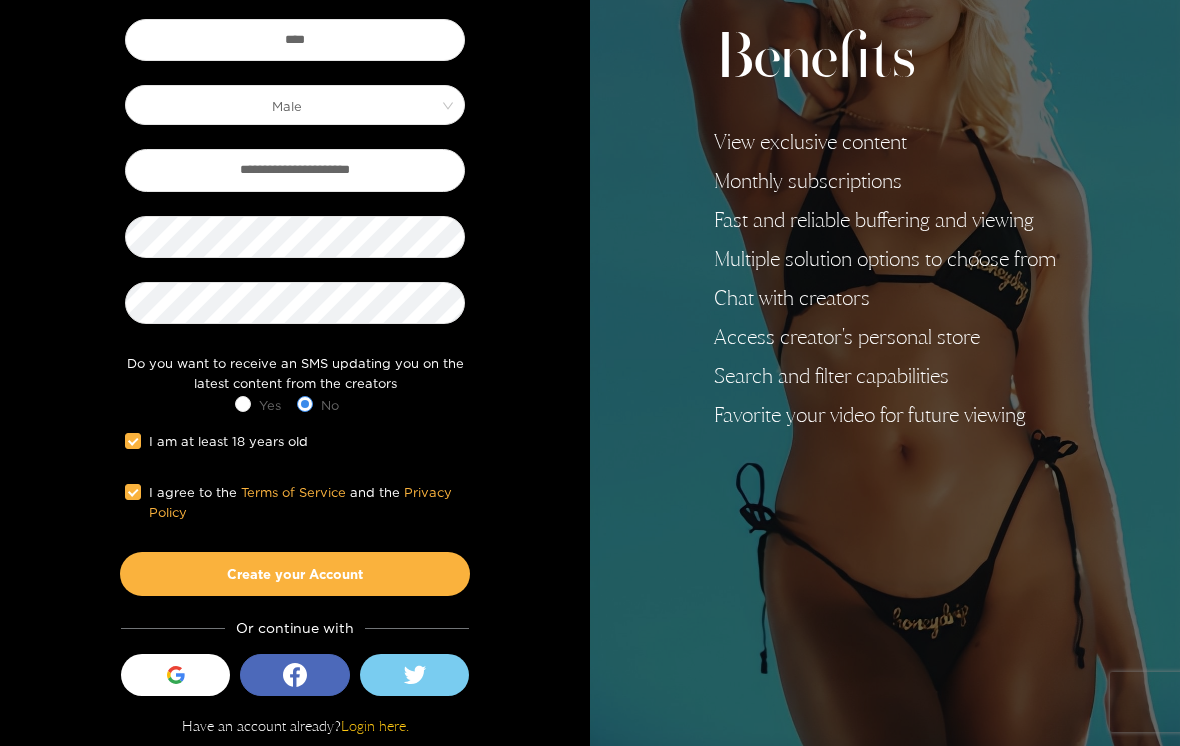 scroll, scrollTop: 0, scrollLeft: 0, axis: both 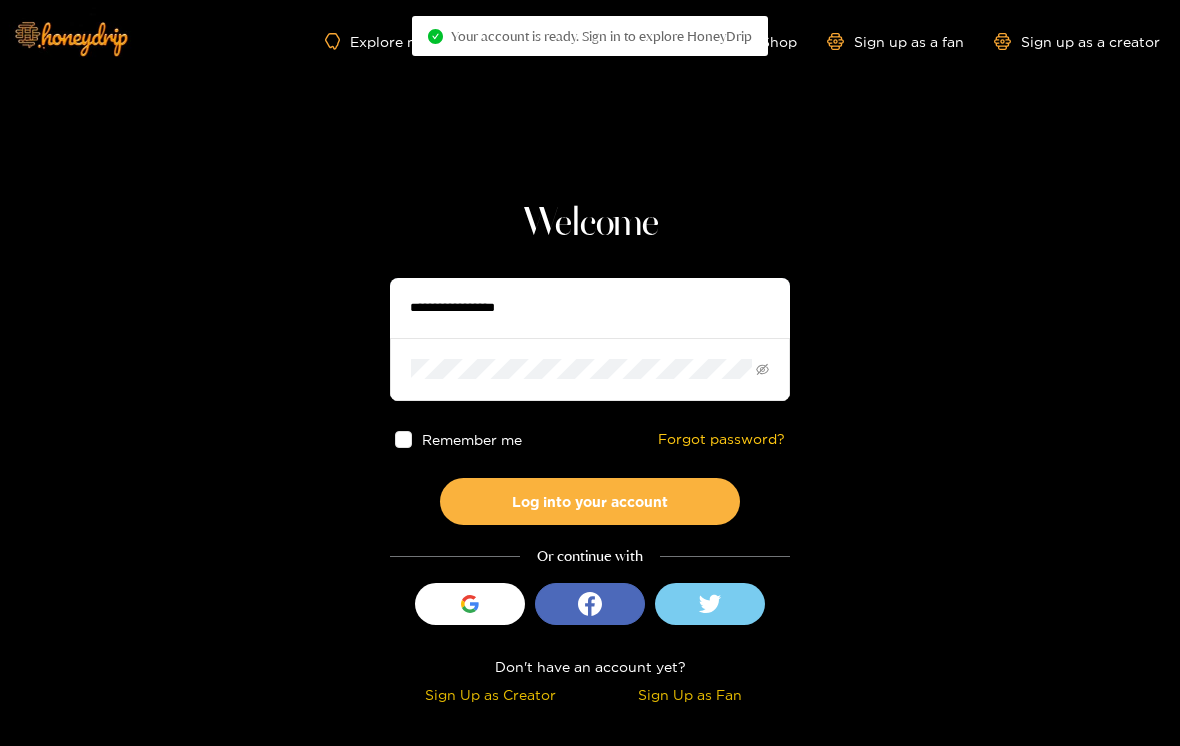 click at bounding box center (590, 308) 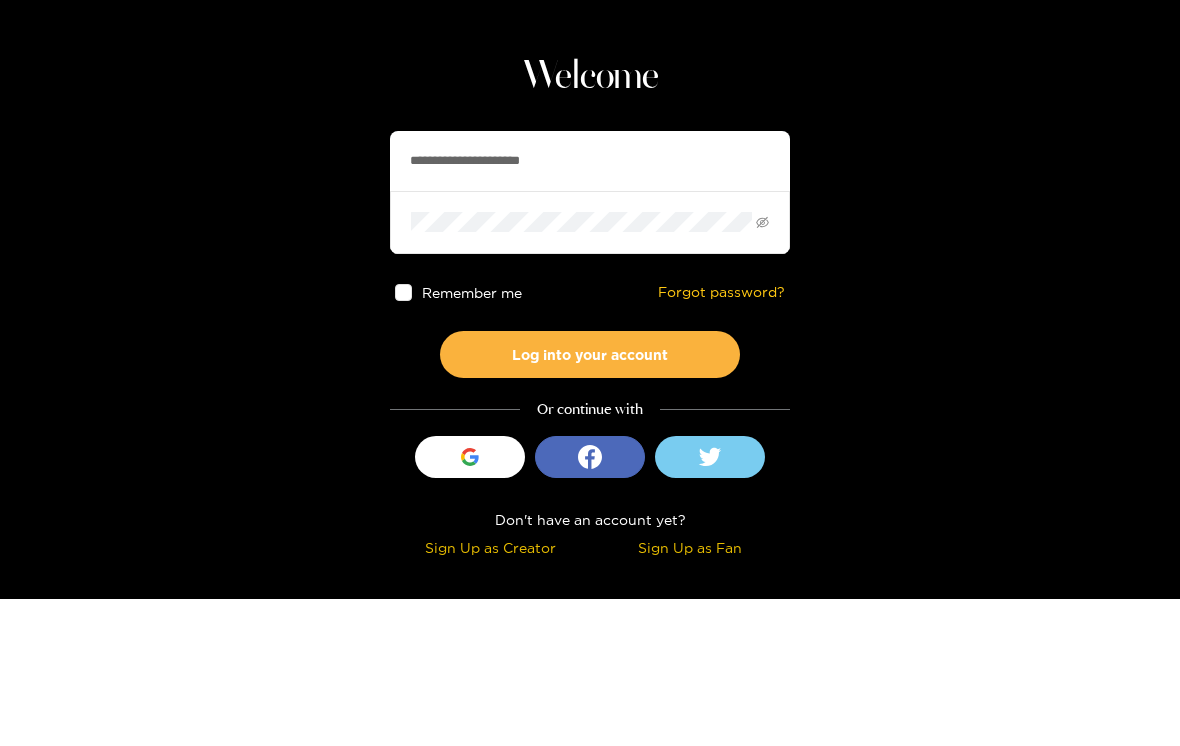 type on "**********" 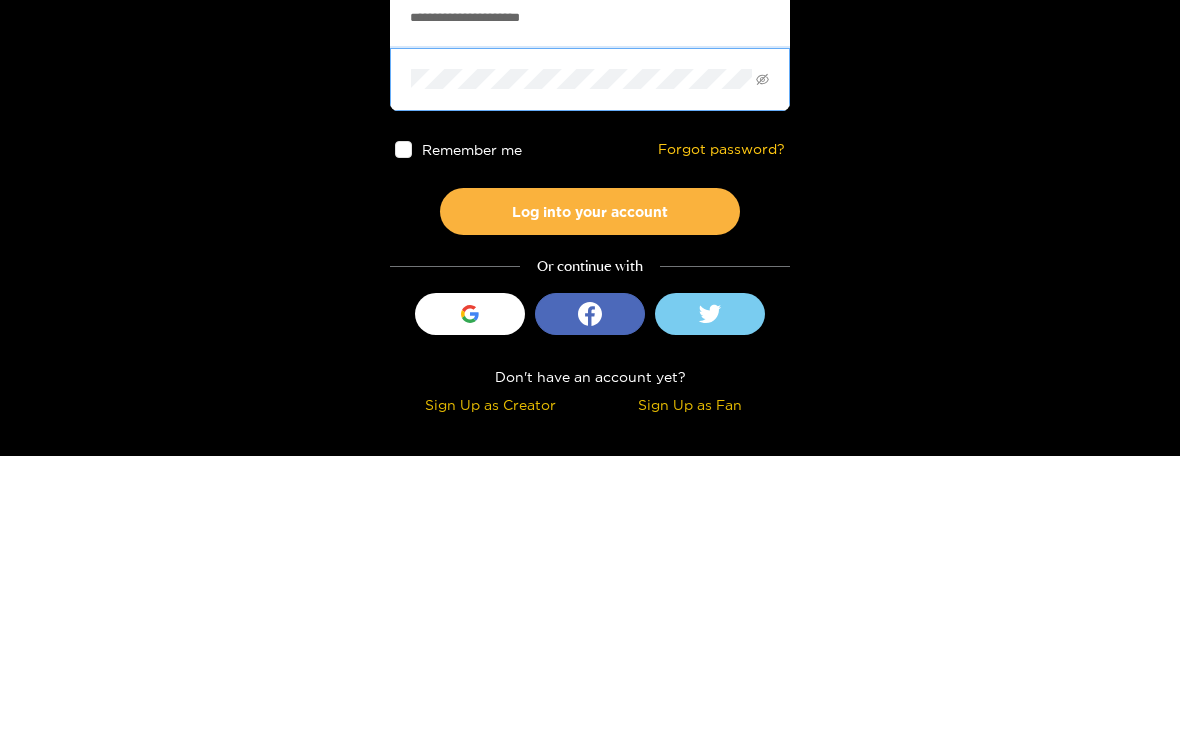click on "Log into your account" at bounding box center [590, 501] 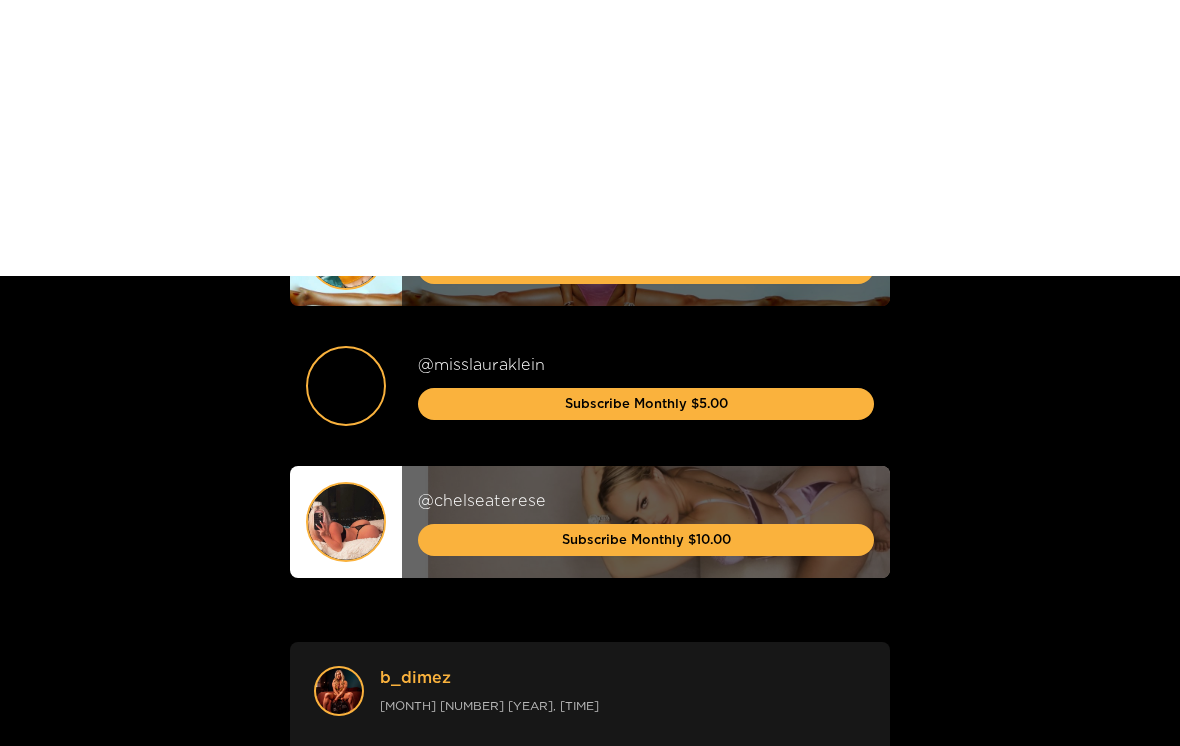 scroll, scrollTop: 0, scrollLeft: 0, axis: both 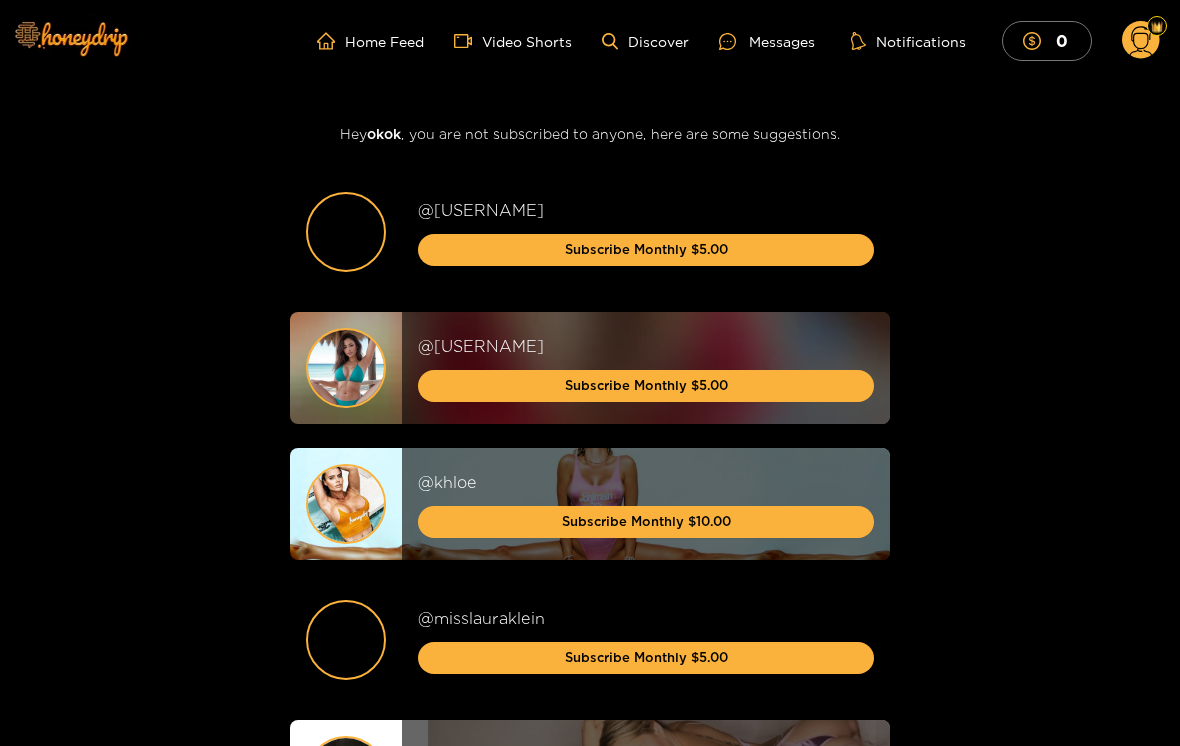 click on "Discover" at bounding box center [645, 41] 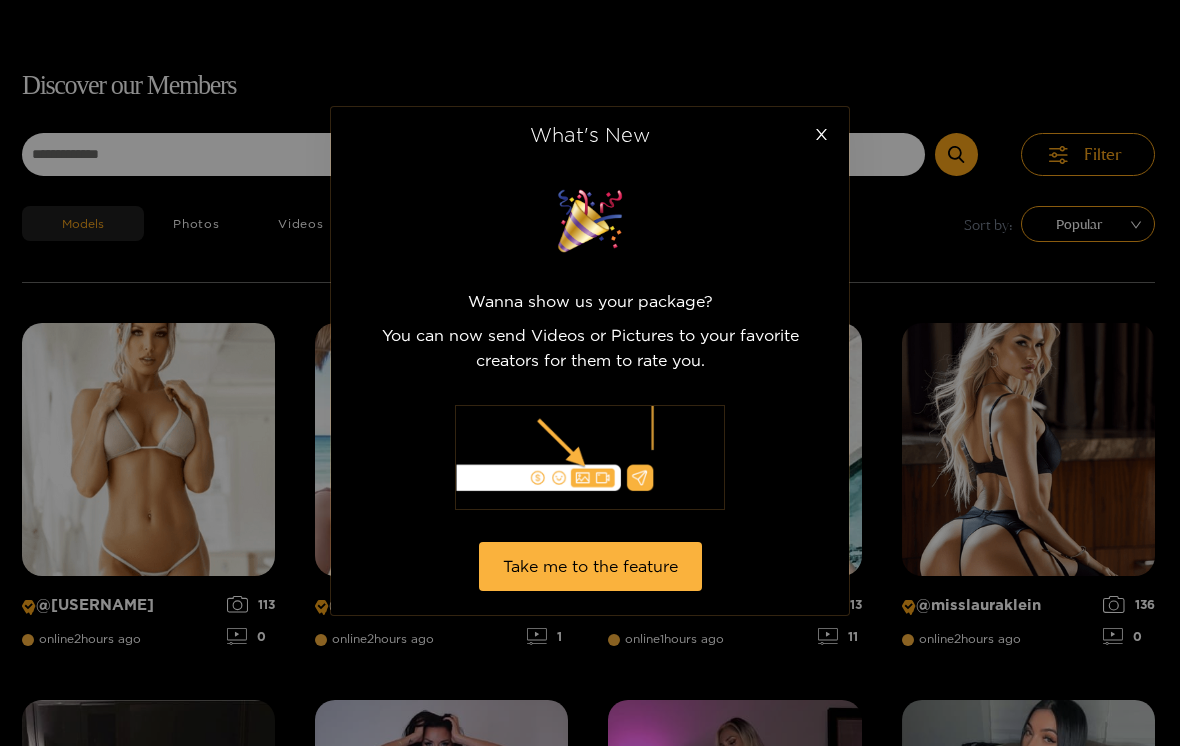 scroll, scrollTop: 128, scrollLeft: 0, axis: vertical 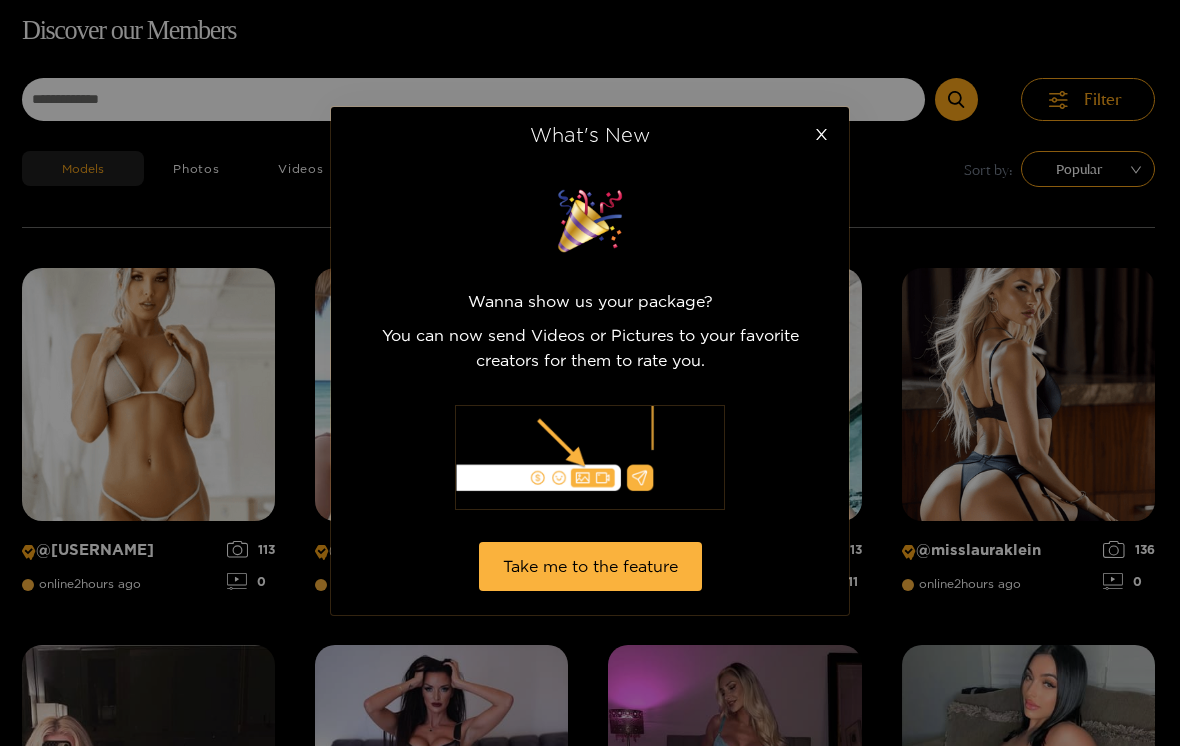 click 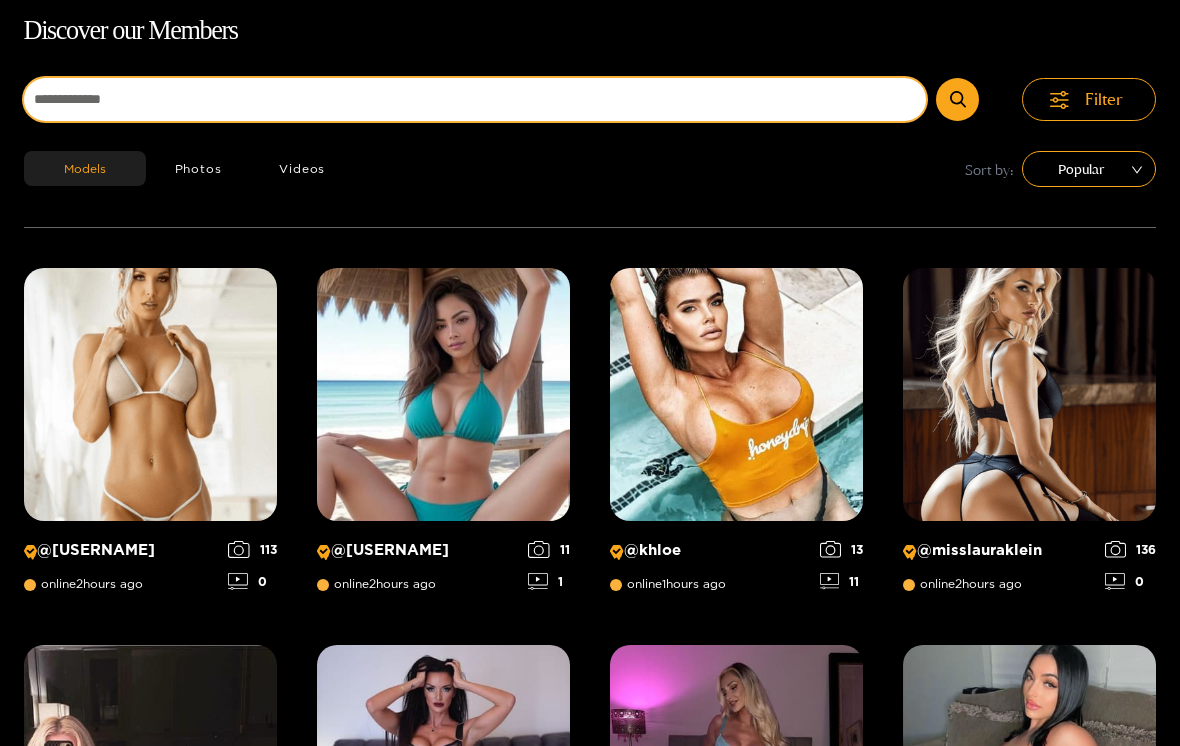 click at bounding box center [475, 99] 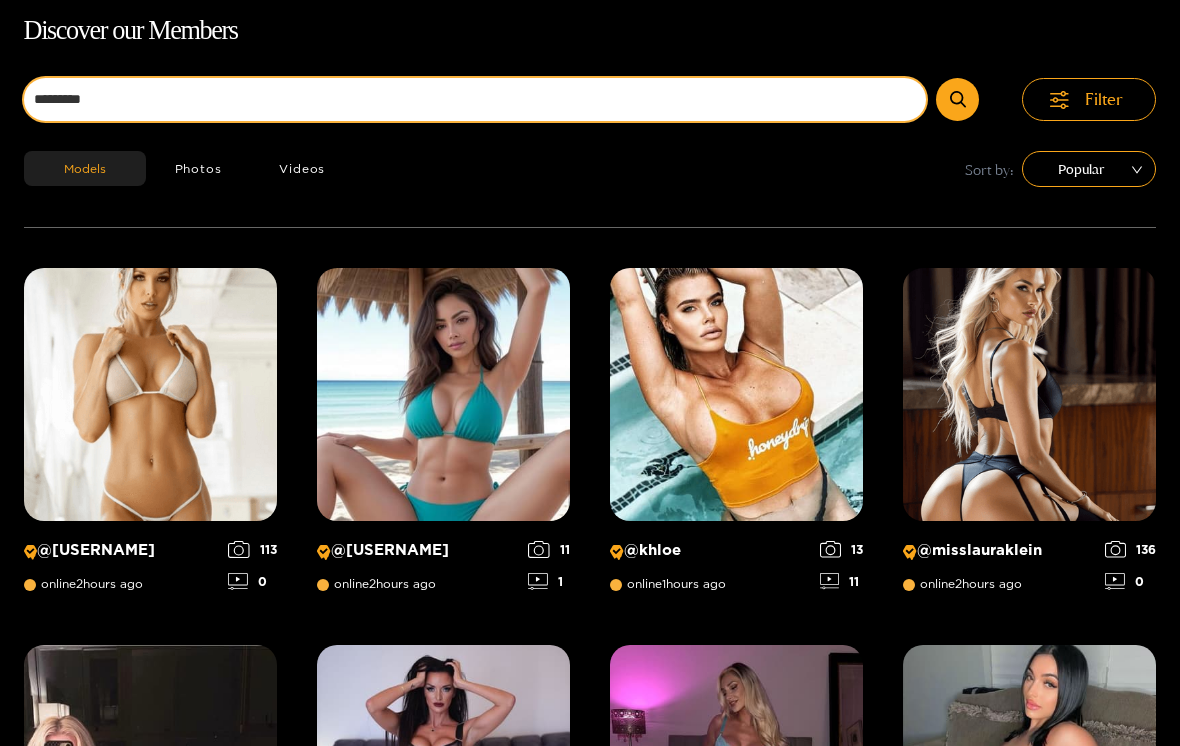 type on "*********" 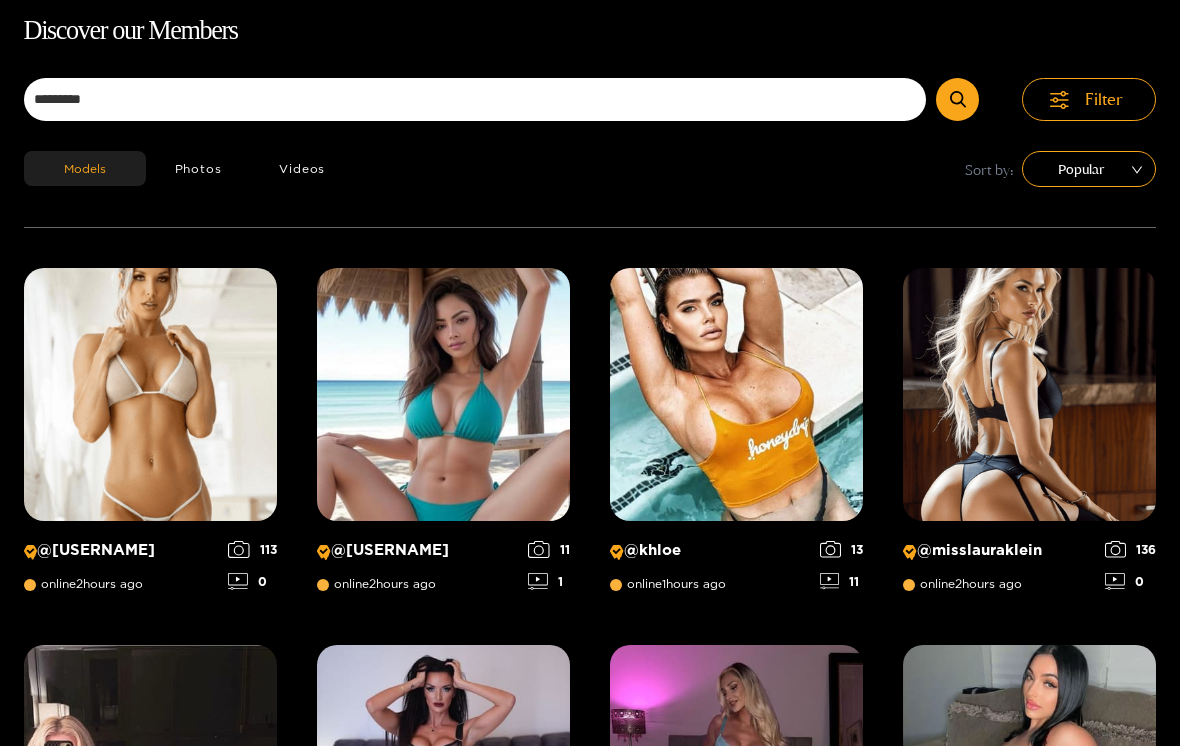 click 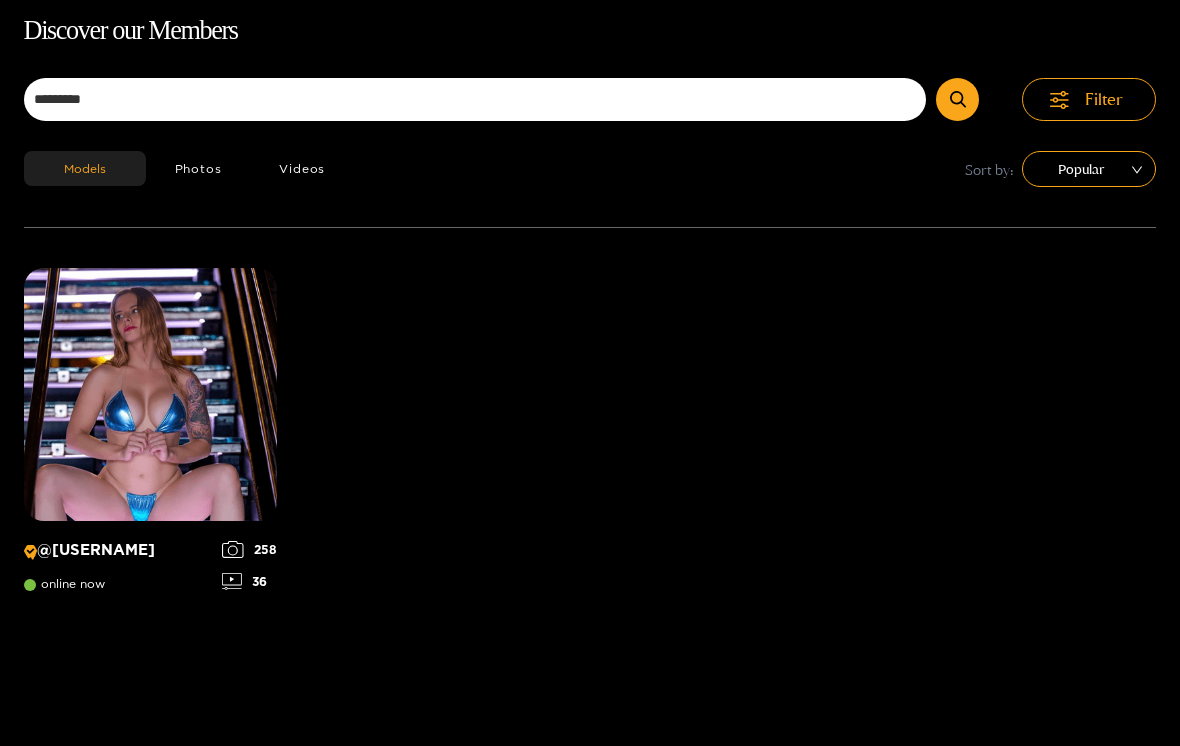 click at bounding box center (150, 394) 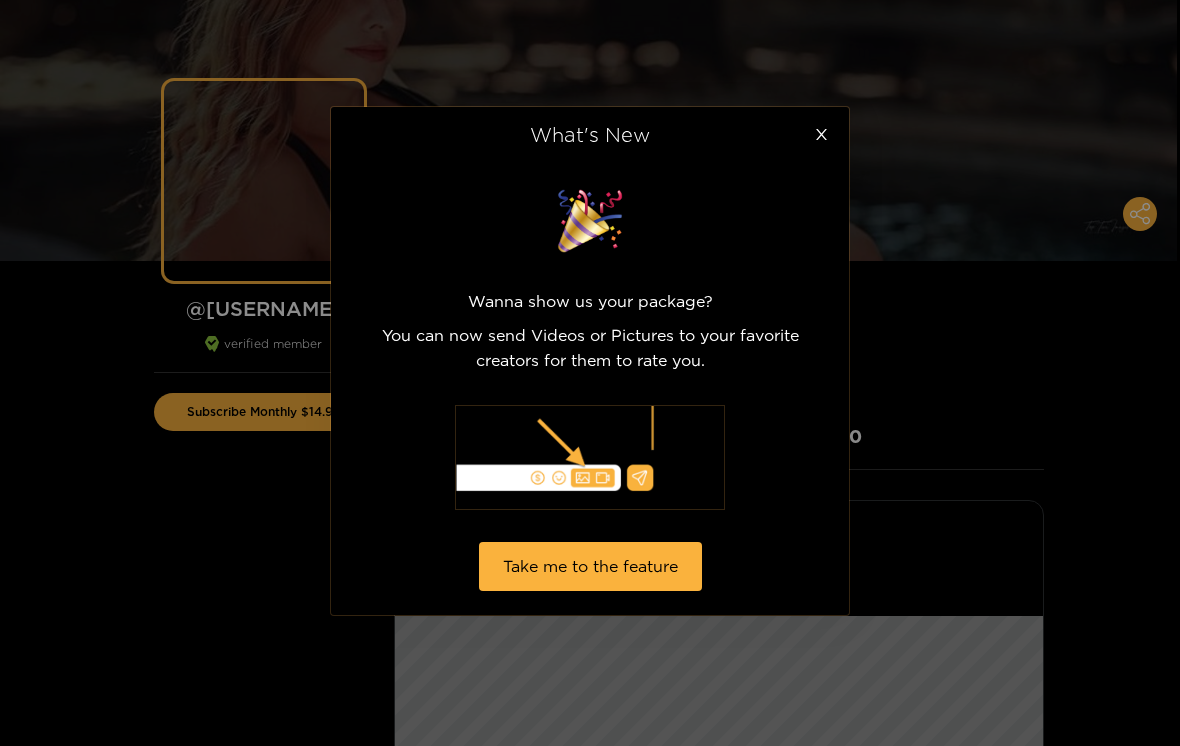 scroll, scrollTop: 128, scrollLeft: 0, axis: vertical 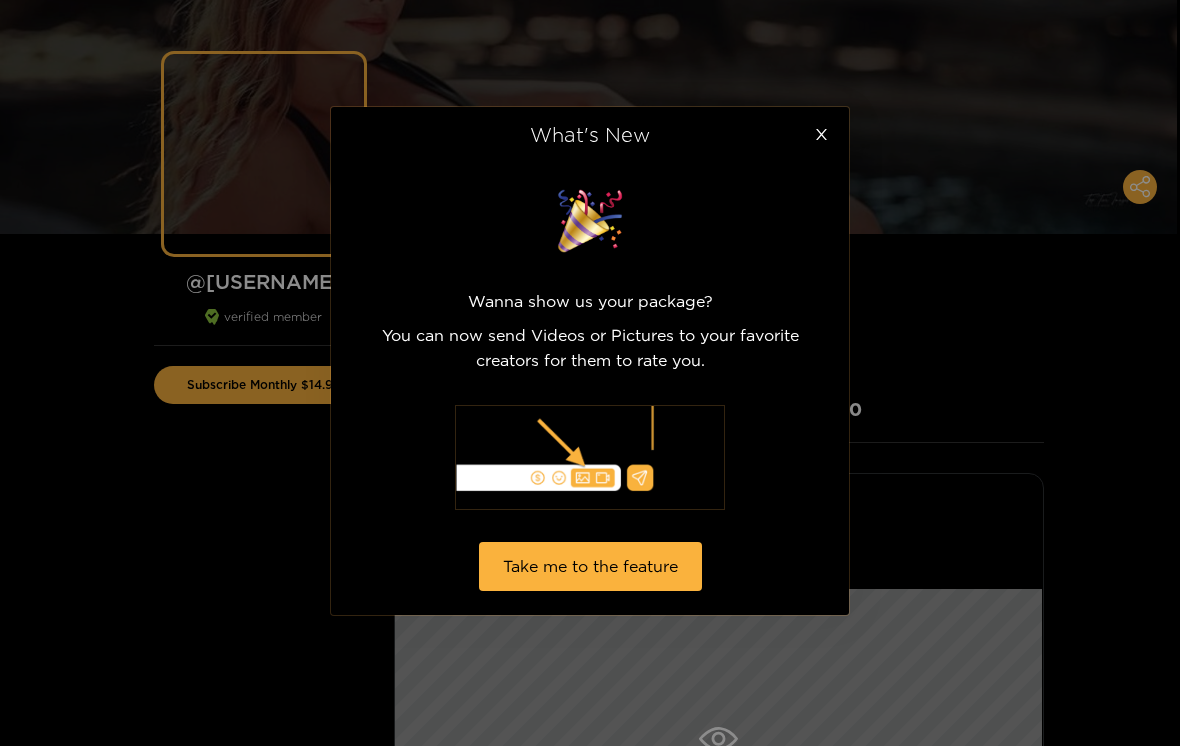 click 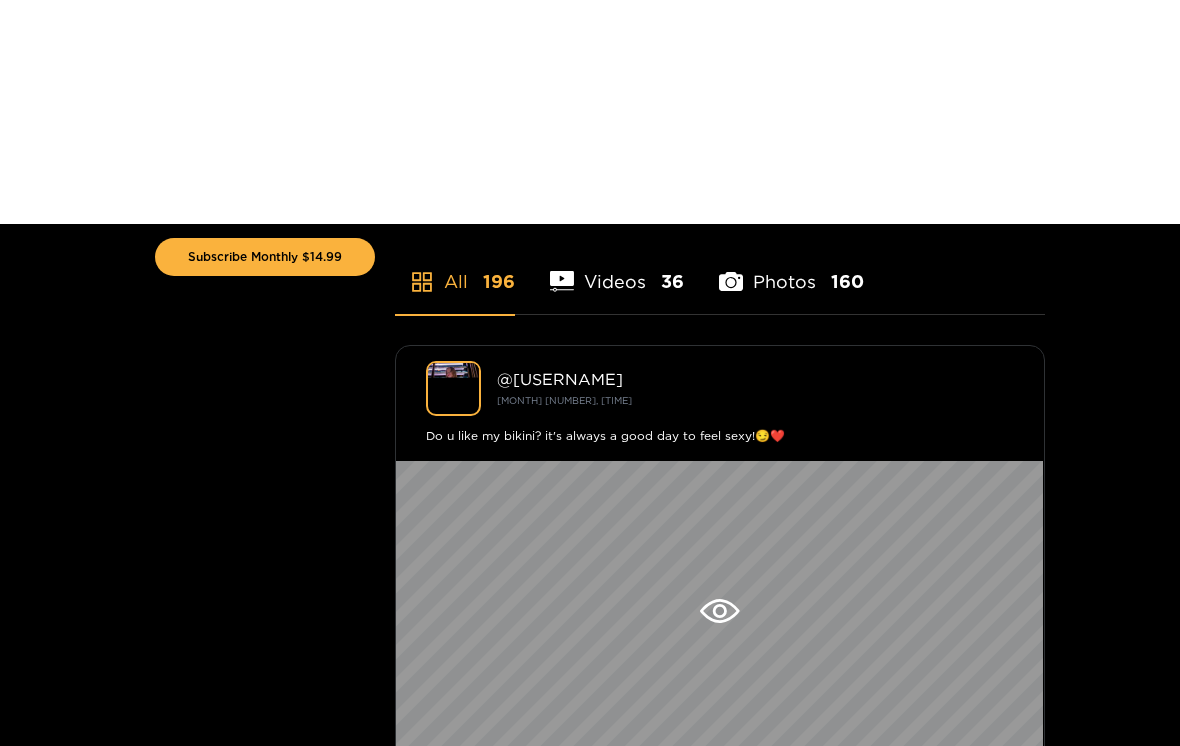 scroll, scrollTop: 0, scrollLeft: 0, axis: both 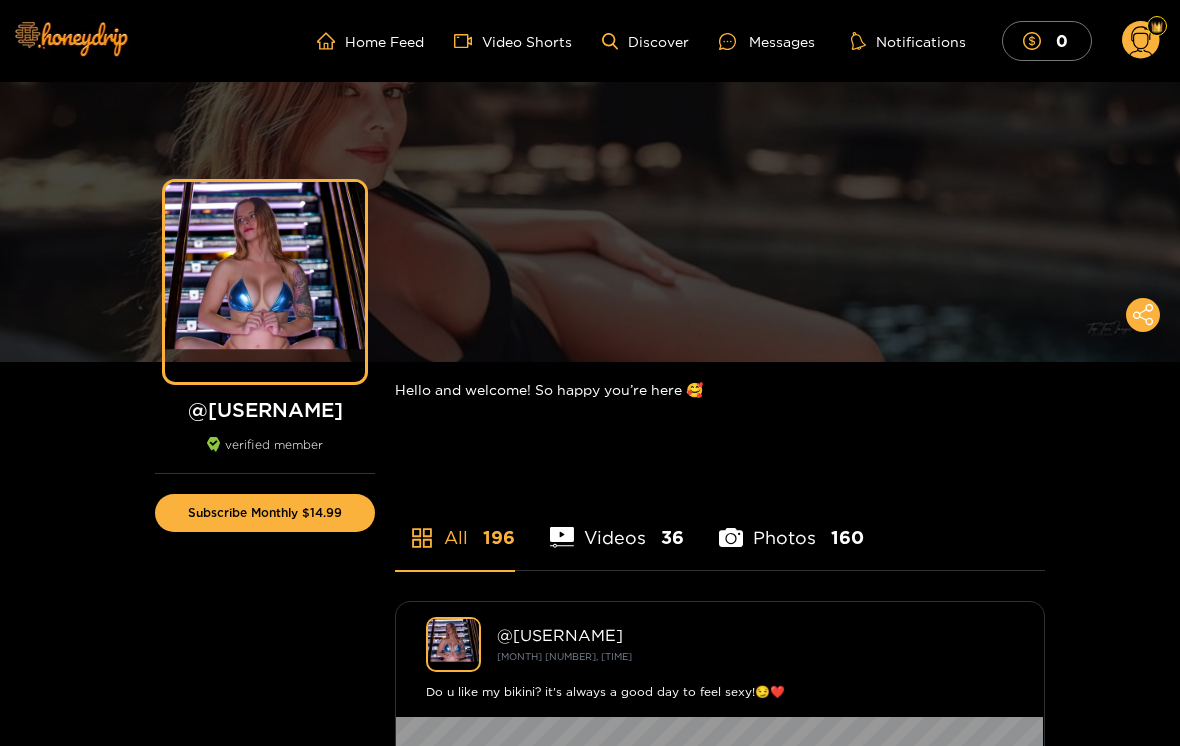click on "Photos  160" at bounding box center [791, 525] 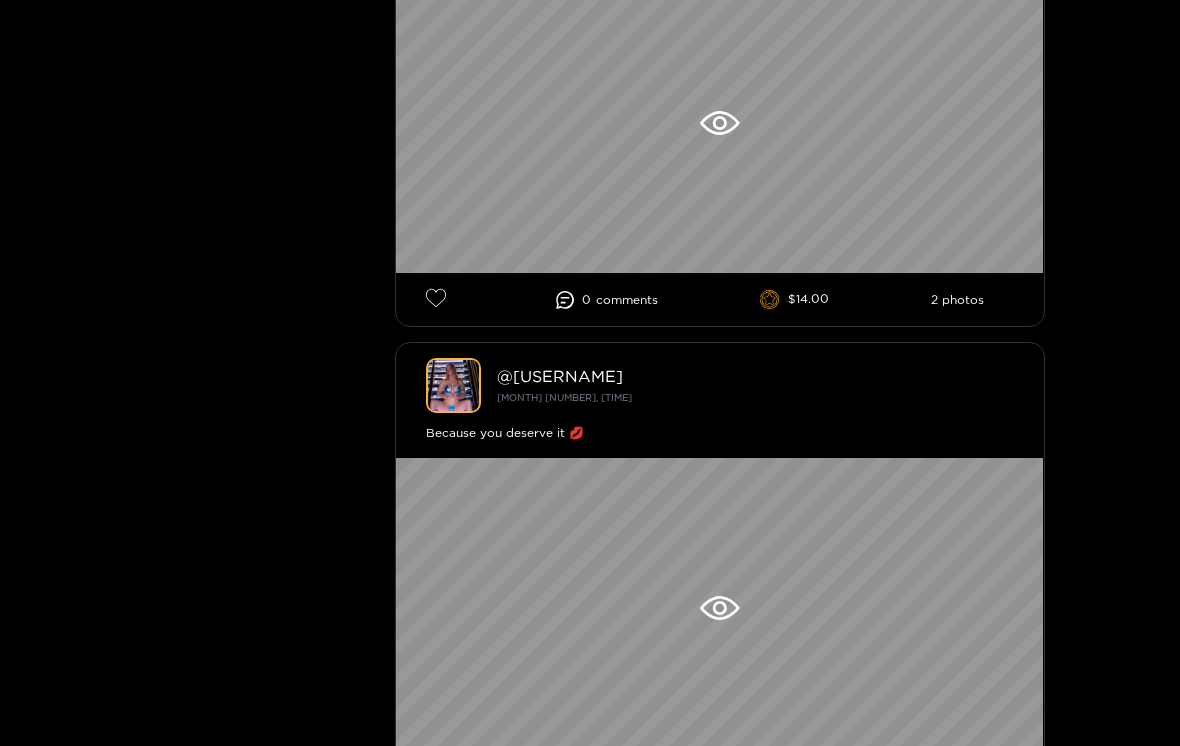 scroll, scrollTop: 11859, scrollLeft: 0, axis: vertical 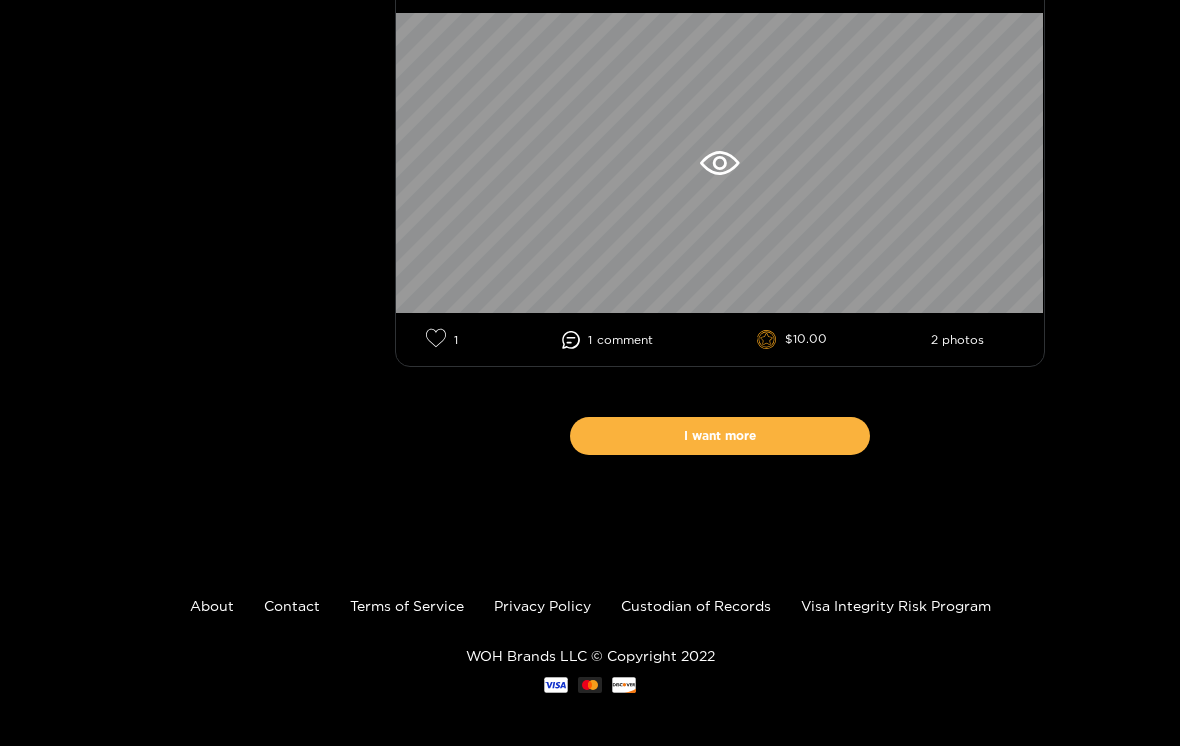 click on "I want more" at bounding box center (720, 436) 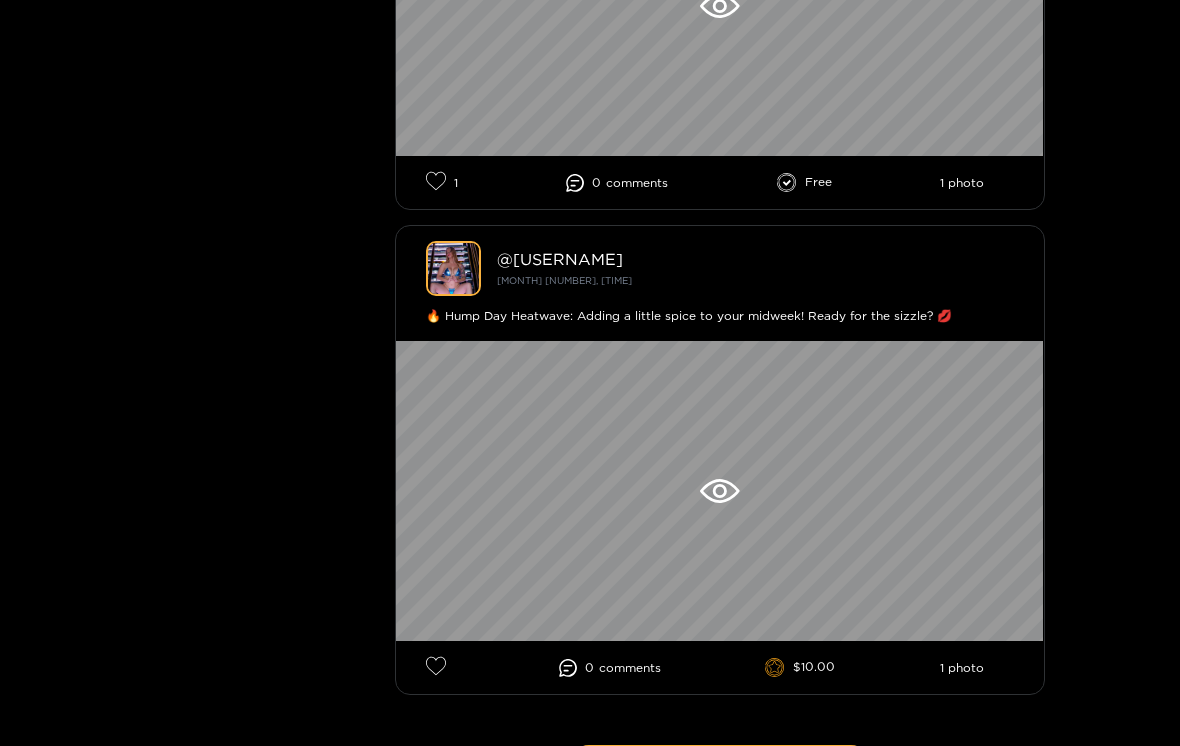 scroll, scrollTop: 23543, scrollLeft: 0, axis: vertical 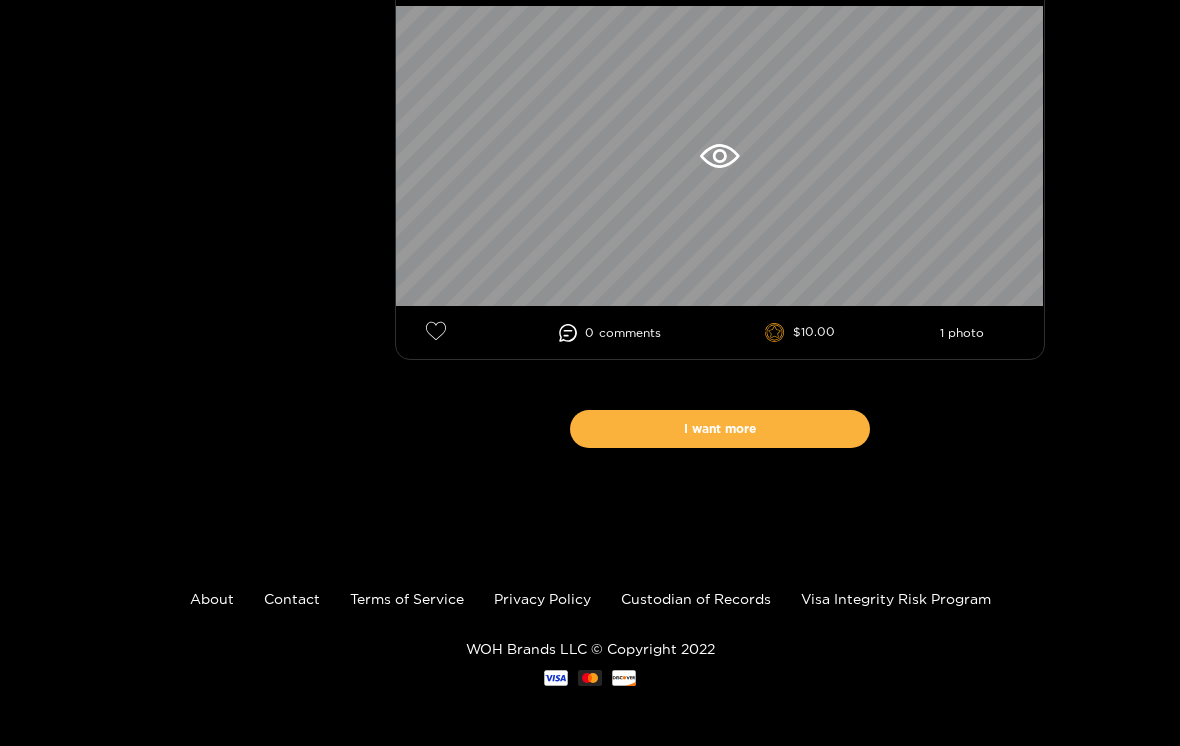 click on "I want more" at bounding box center (720, 429) 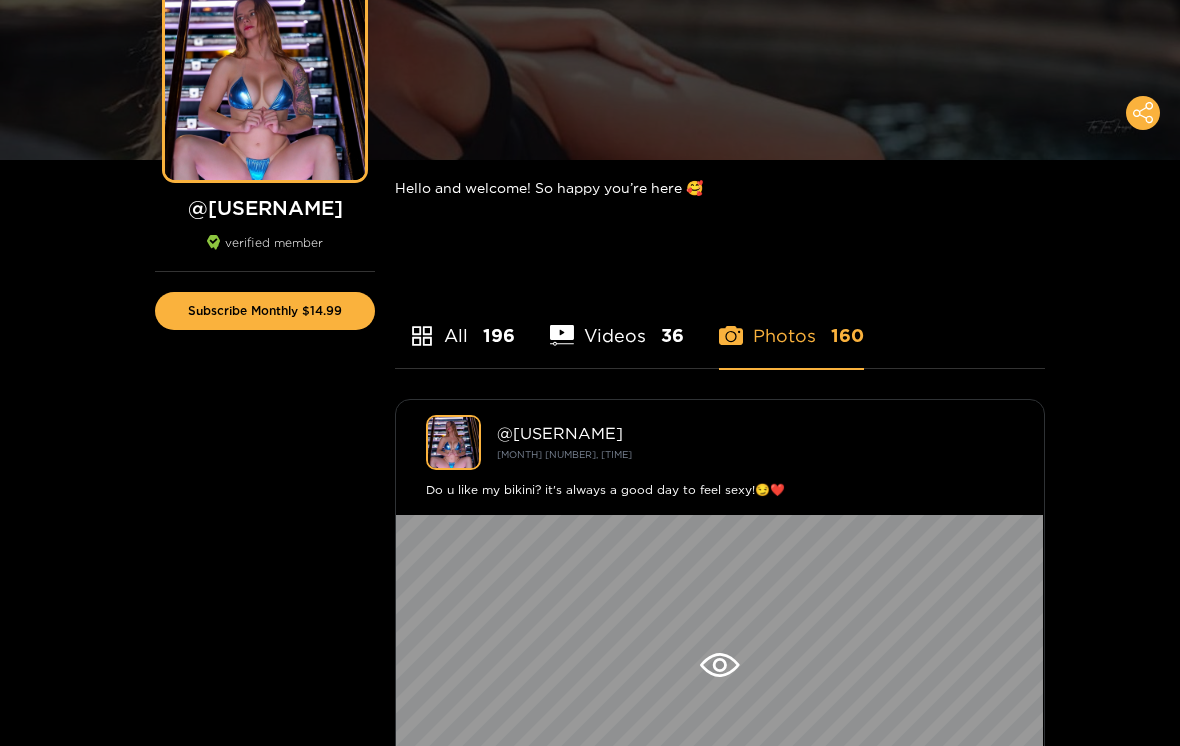 scroll, scrollTop: 0, scrollLeft: 0, axis: both 